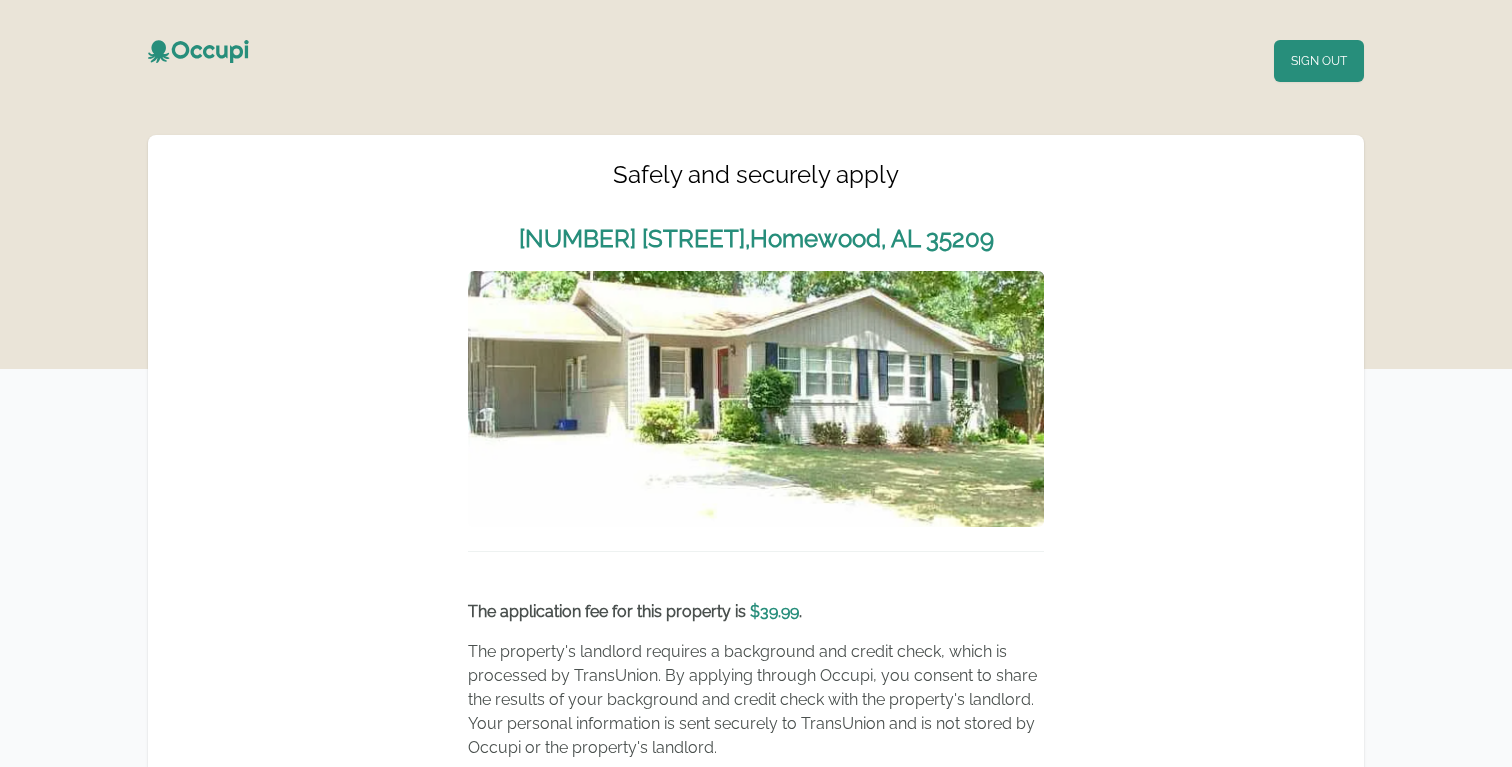 scroll, scrollTop: 0, scrollLeft: 0, axis: both 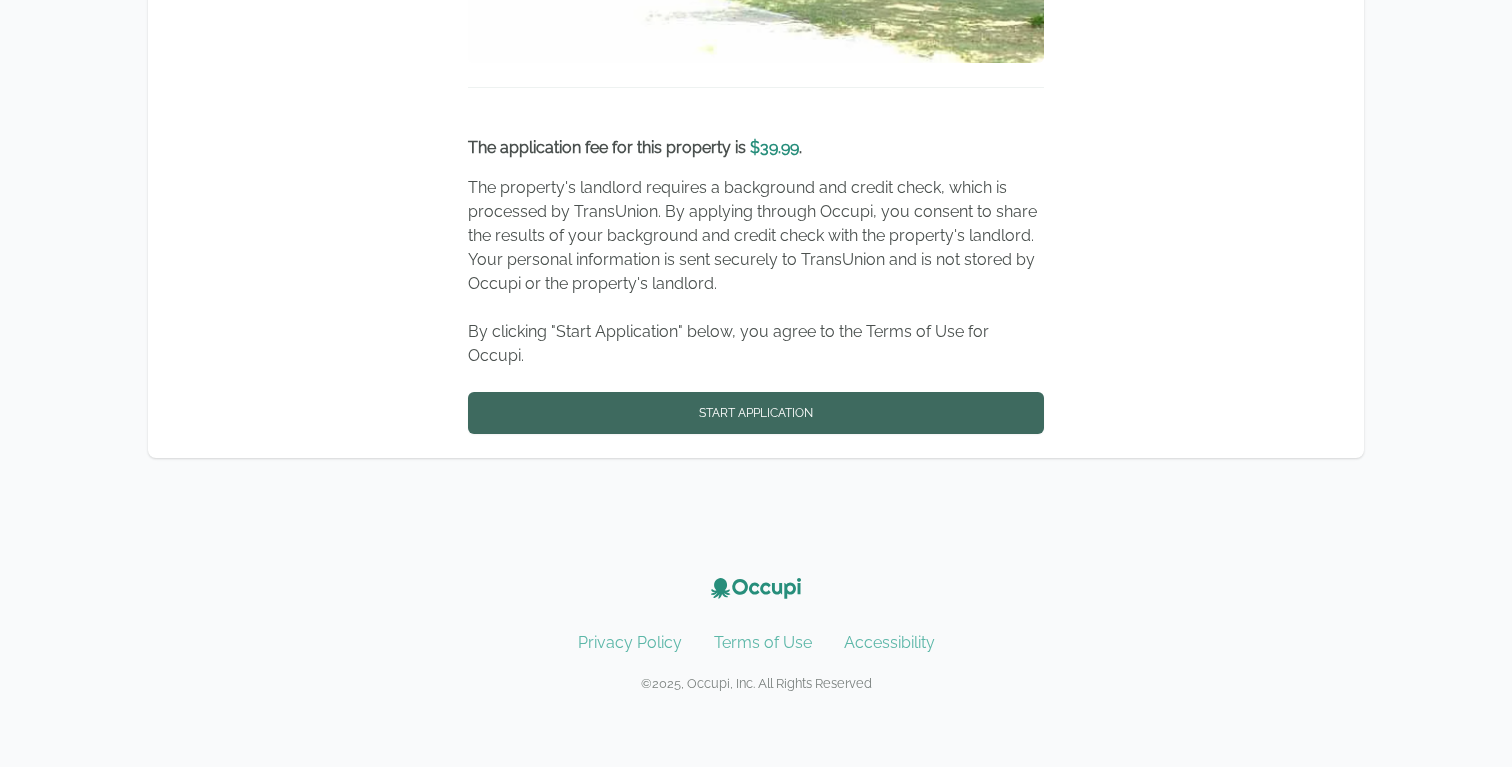 click on "Start Application" at bounding box center [756, 413] 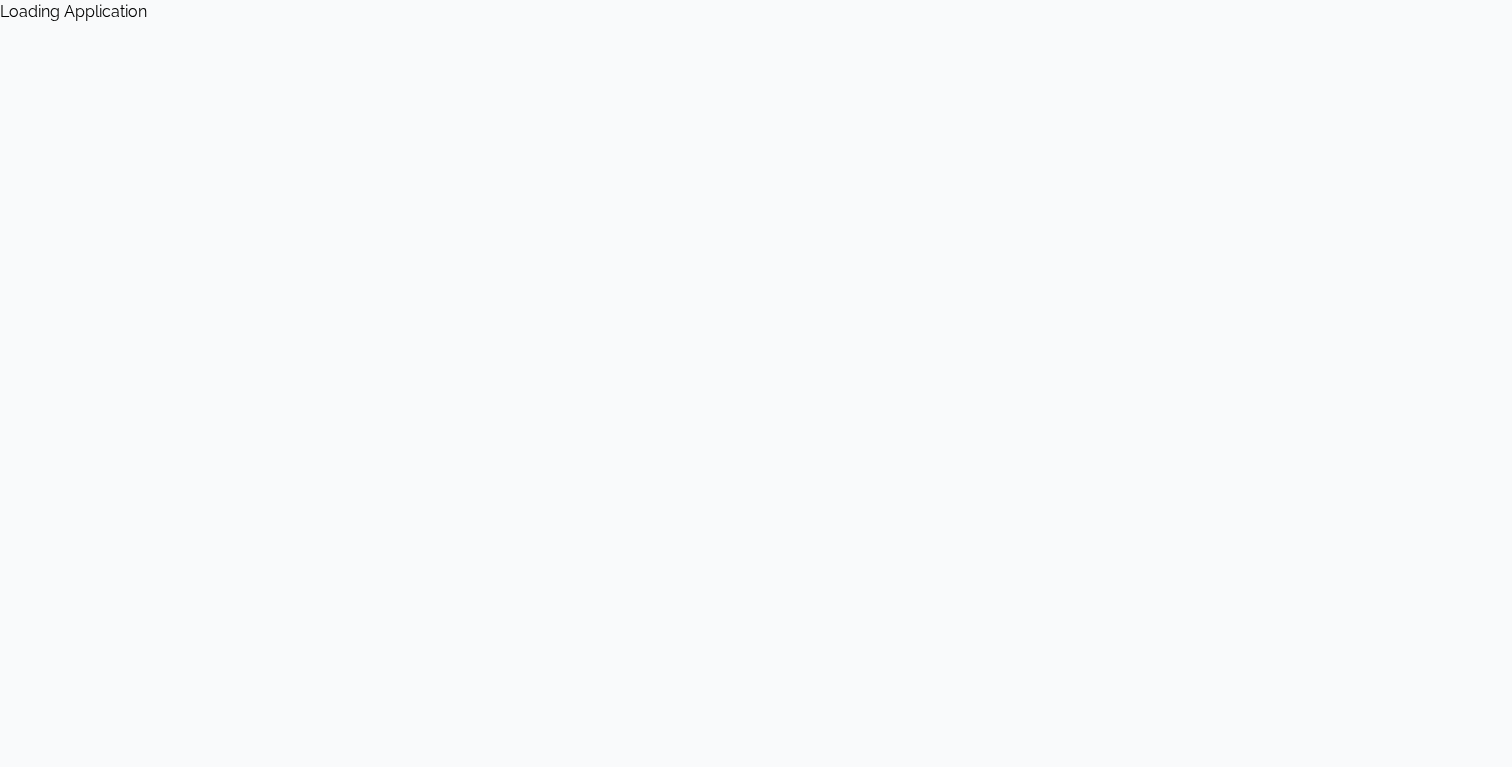 scroll, scrollTop: 0, scrollLeft: 0, axis: both 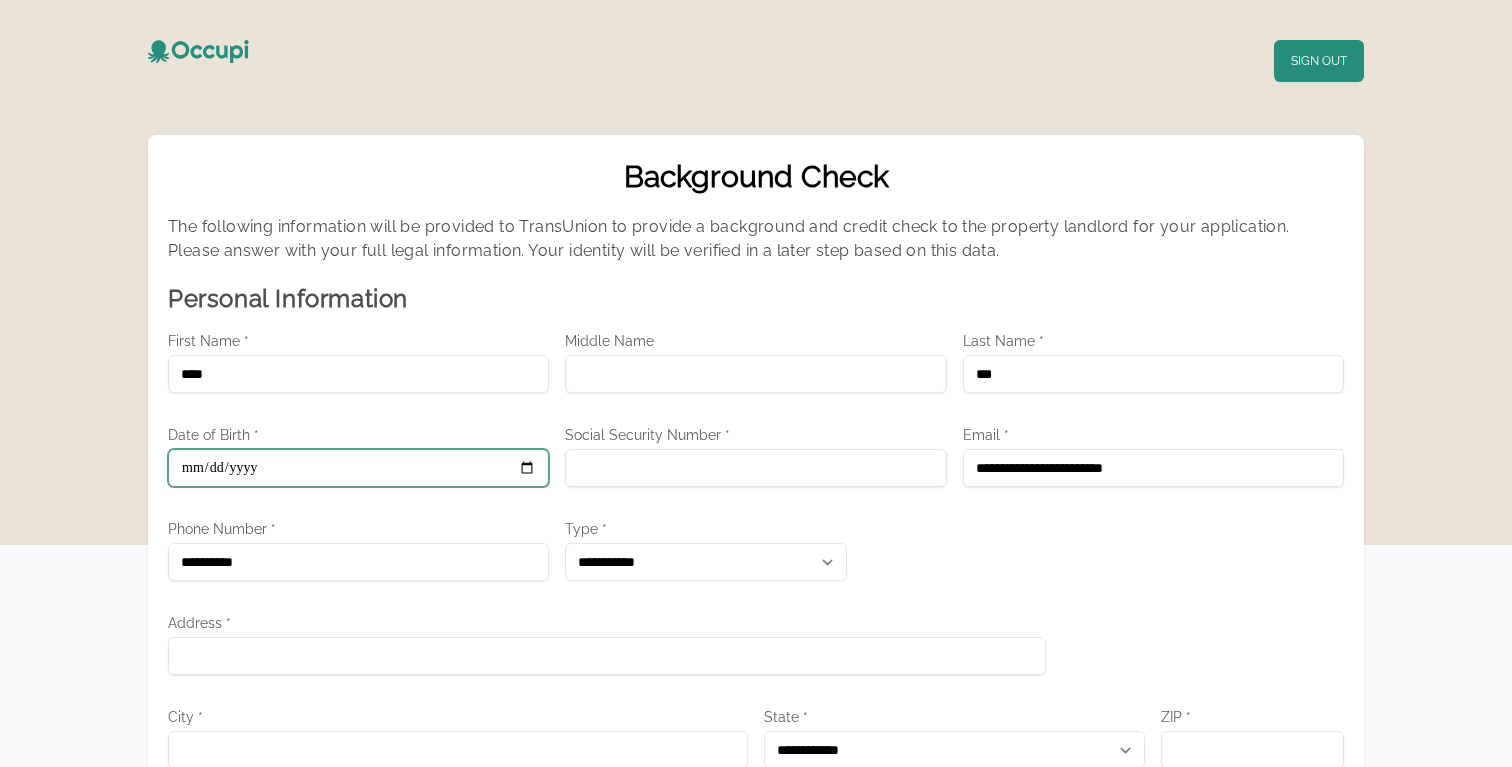click on "Date of Birth *" at bounding box center [358, 468] 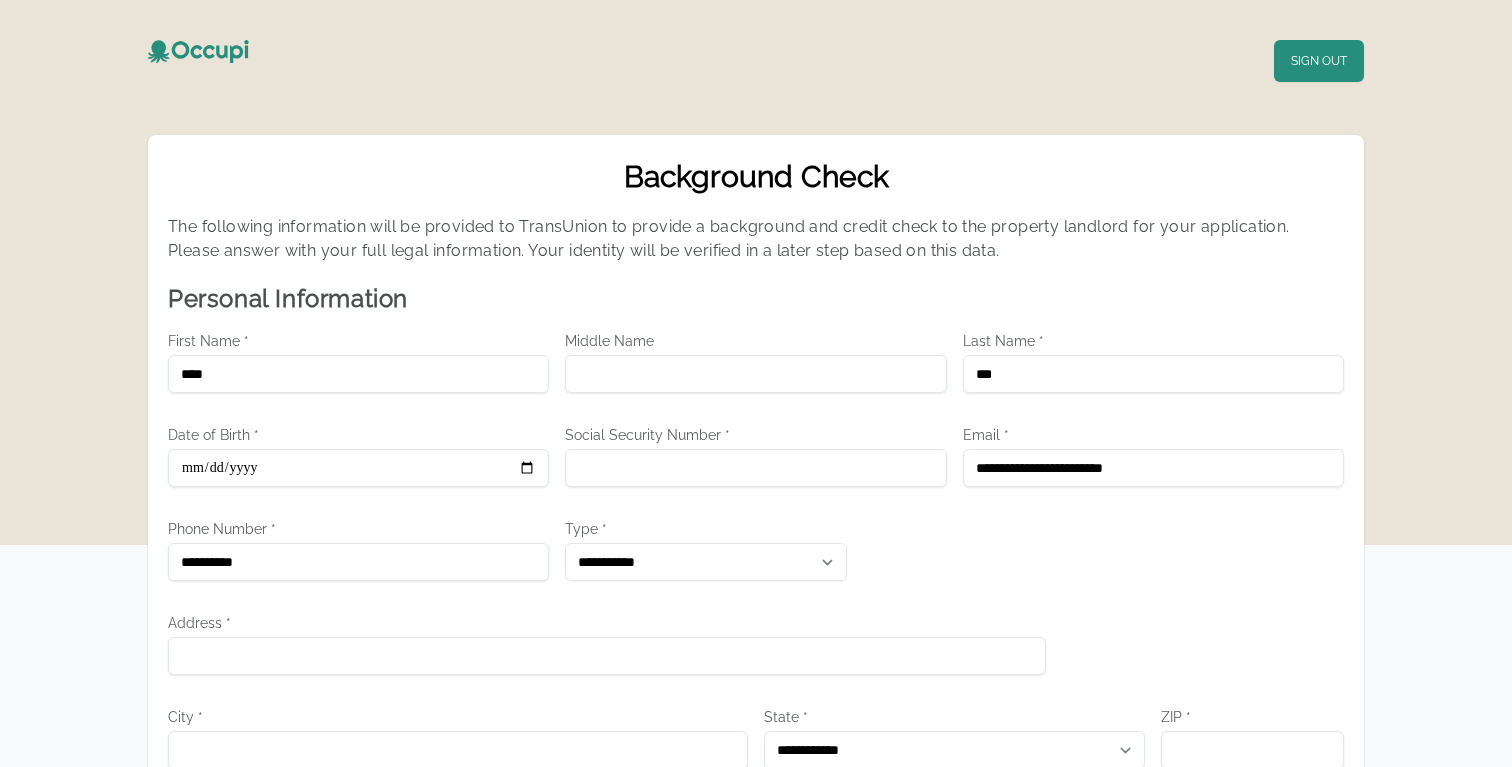 type on "**********" 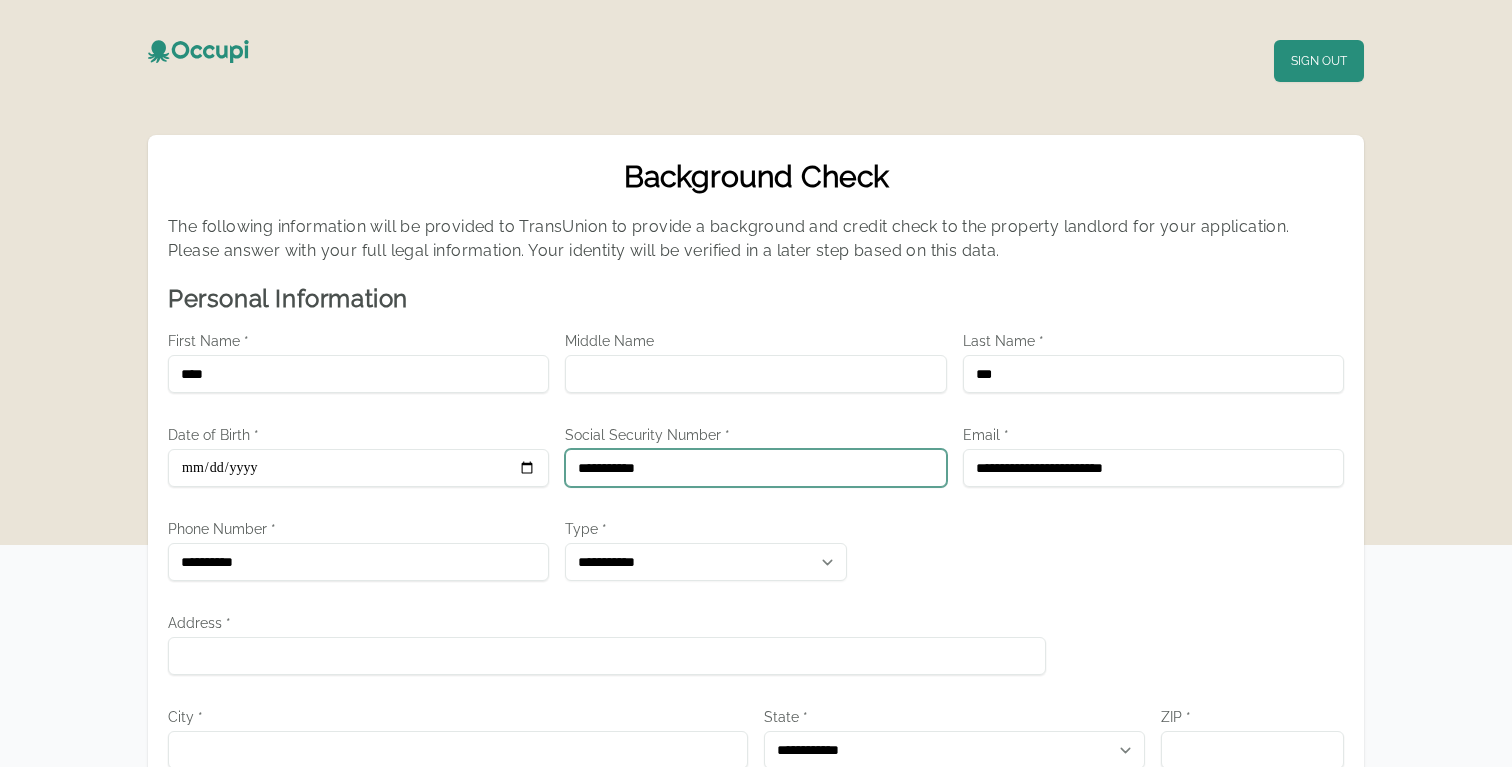 type on "**********" 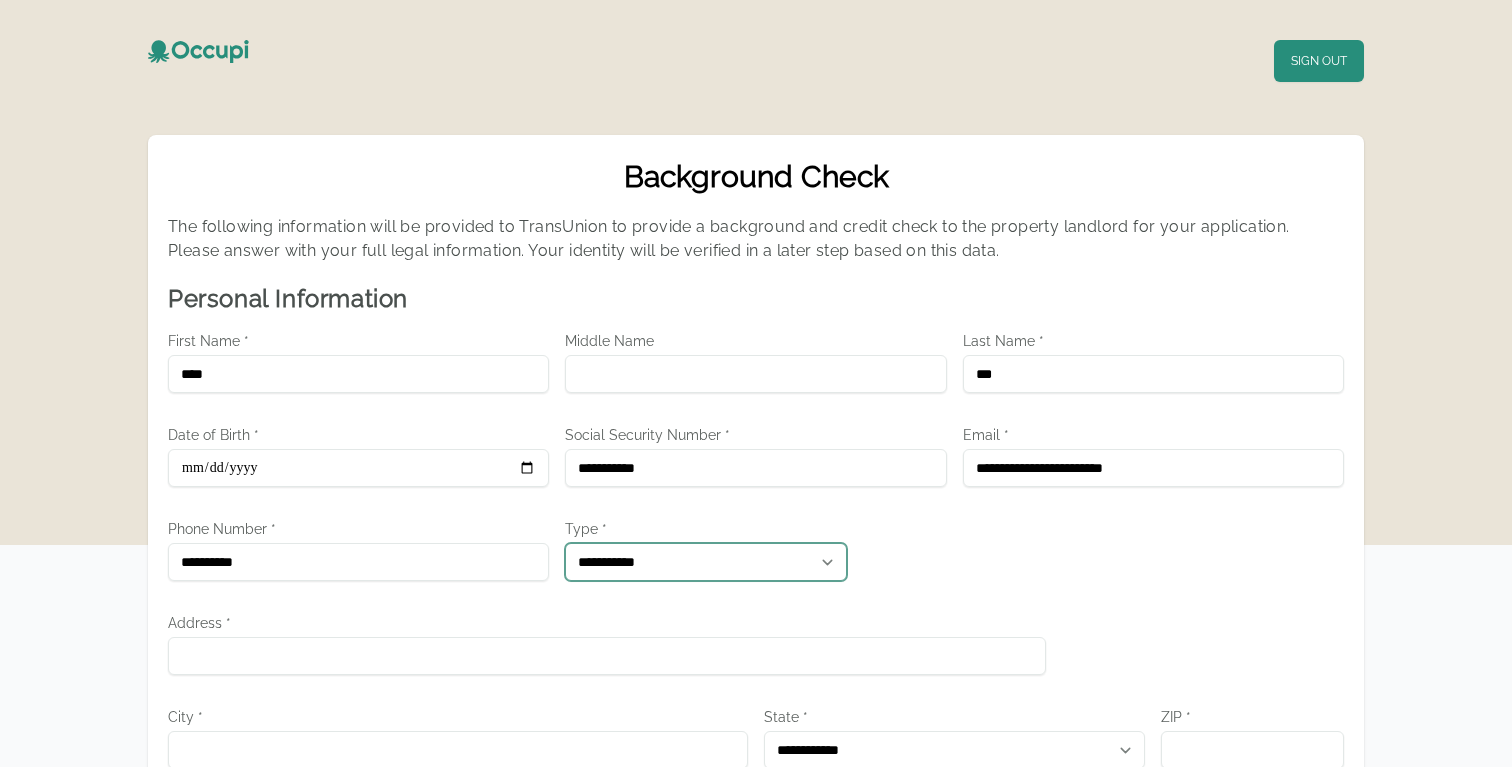 click on "**********" at bounding box center [706, 562] 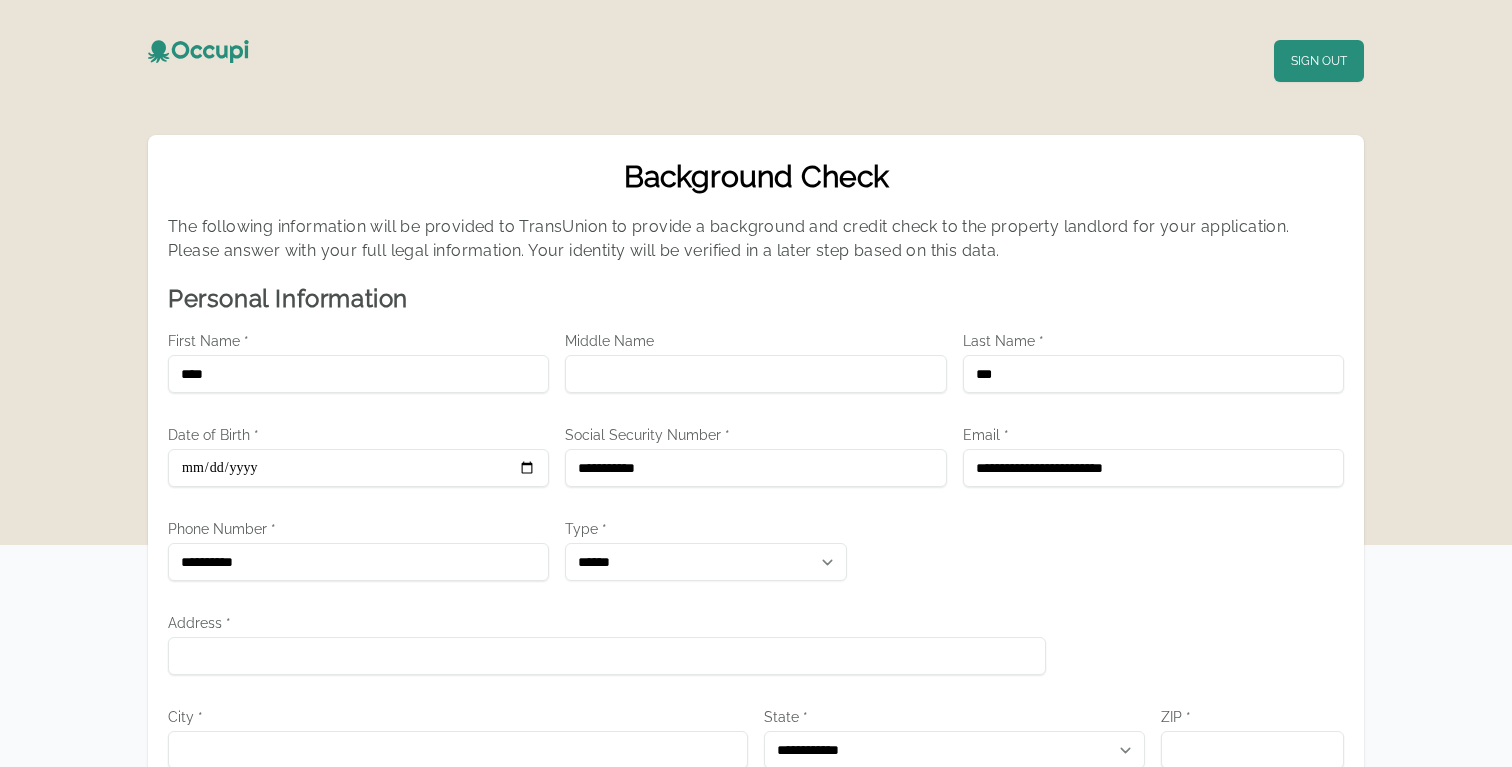 click on "First Name * [FIRST] Middle Name Last Name * [LAST] Date of Birth * [DATE] Social Security Number * [SSN] Email * [EMAIL] Phone Number * [PHONE] Type * [TYPE] [TYPE] [TYPE] [TYPE] Address * [ADDRESS] City * [CITY] State * [STATE] [STATE] [STATE] [STATE] [STATE] [STATE] [STATE] [STATE] [STATE] [STATE] [STATE] [STATE] ZIP * [ZIP] Employment and Income Employment Status * [STATUS] [STATUS] [STATUS] [STATUS] [STATUS] [STATUS] [STATUS] [STATUS] [STATUS] [STATUS] [STATUS] [STATUS] [STATUS] Annual Income * Include your gross average annual income, including wages, tips, social security, government subsidies, etc. $ [CURRENCY] Additional Annual Income * $ [CURRENCY] Assets *" at bounding box center (756, 899) 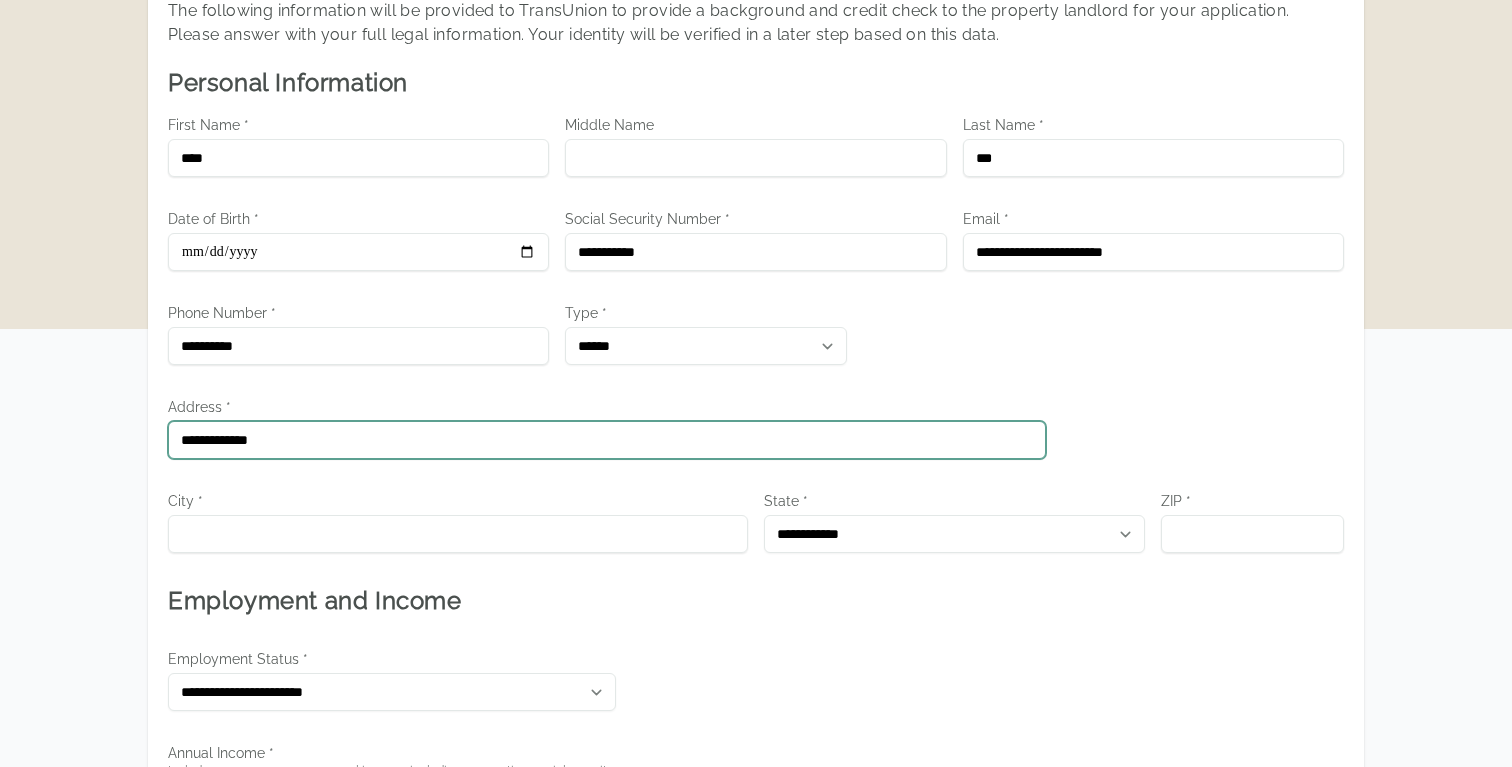 scroll, scrollTop: 231, scrollLeft: 0, axis: vertical 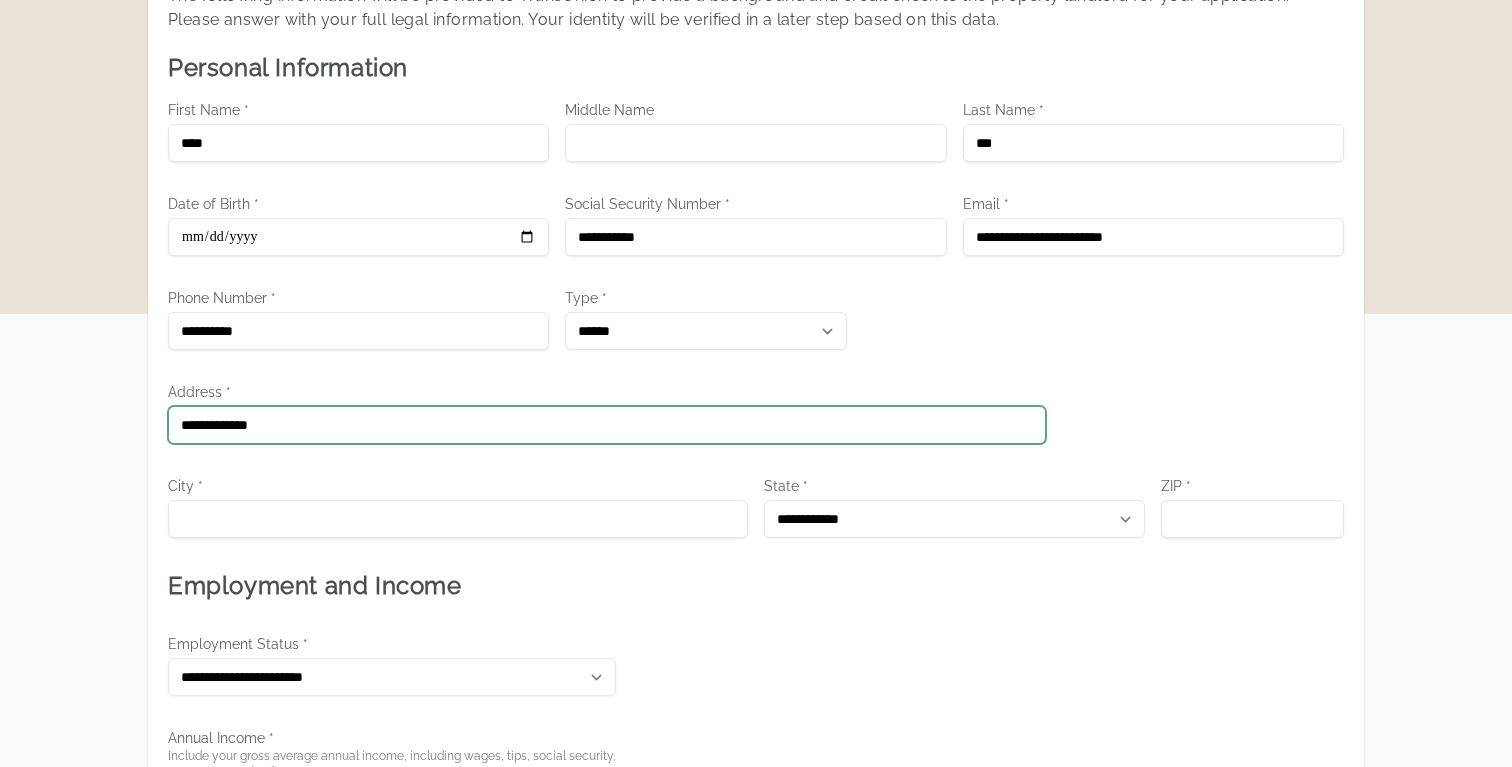 type on "**********" 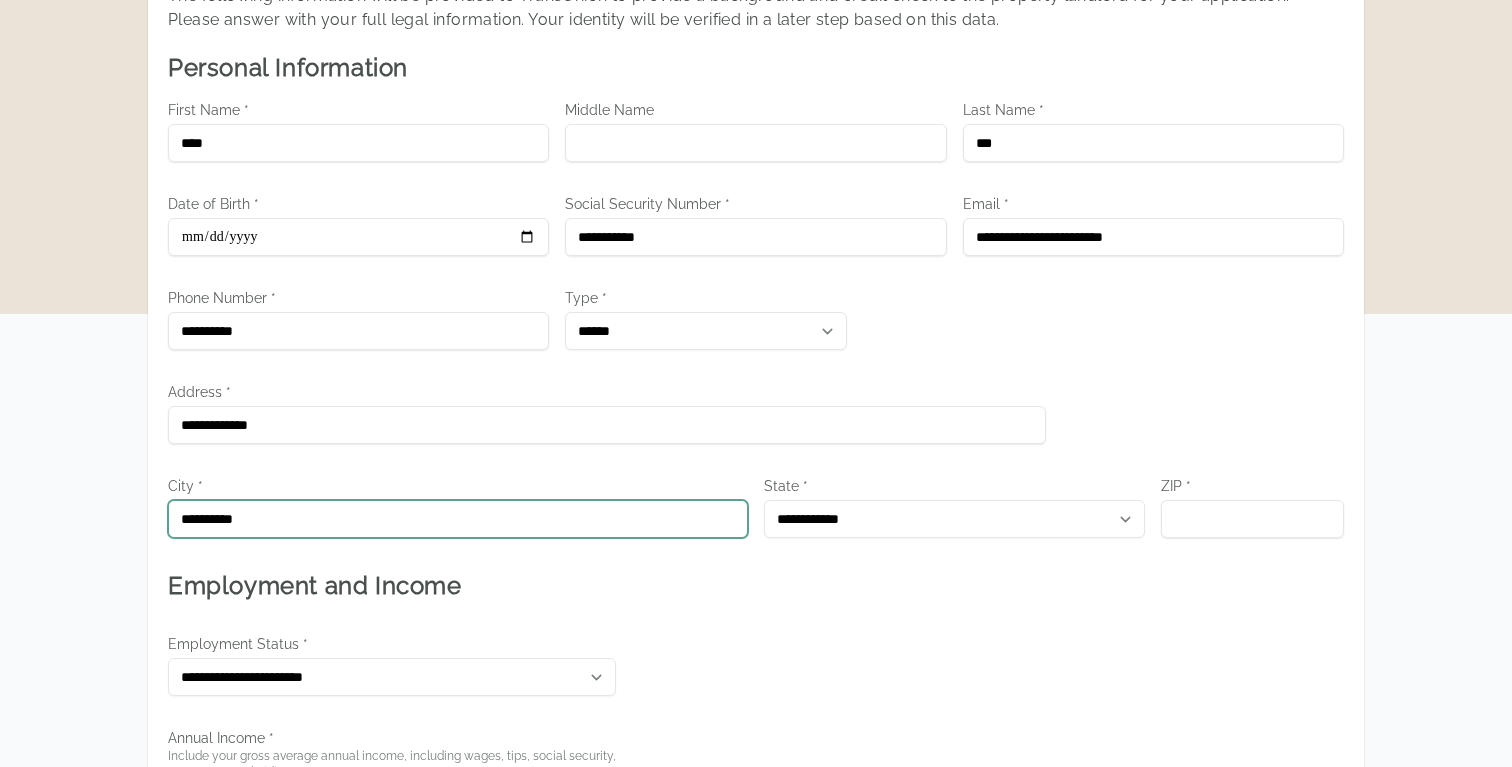 type on "**********" 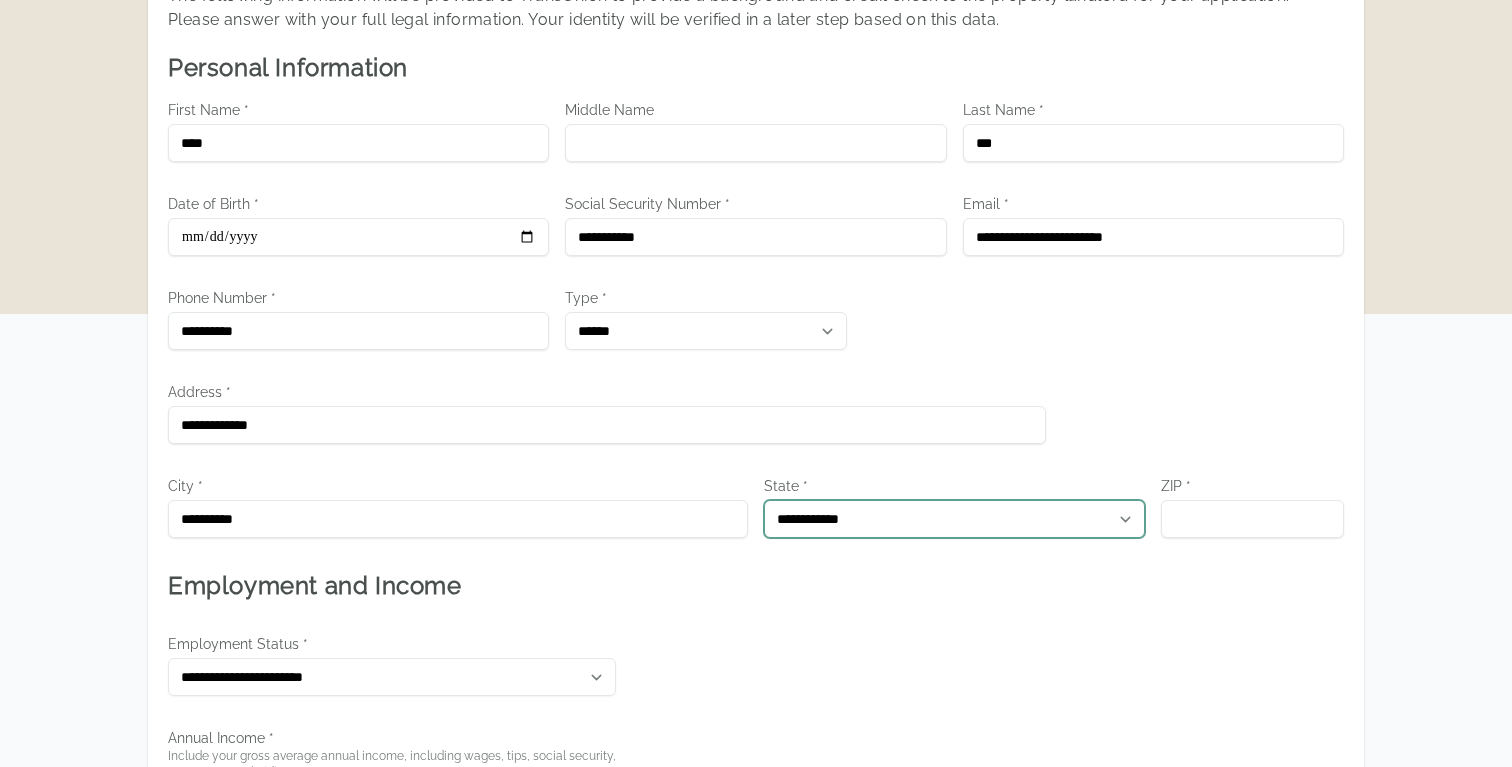 select on "**" 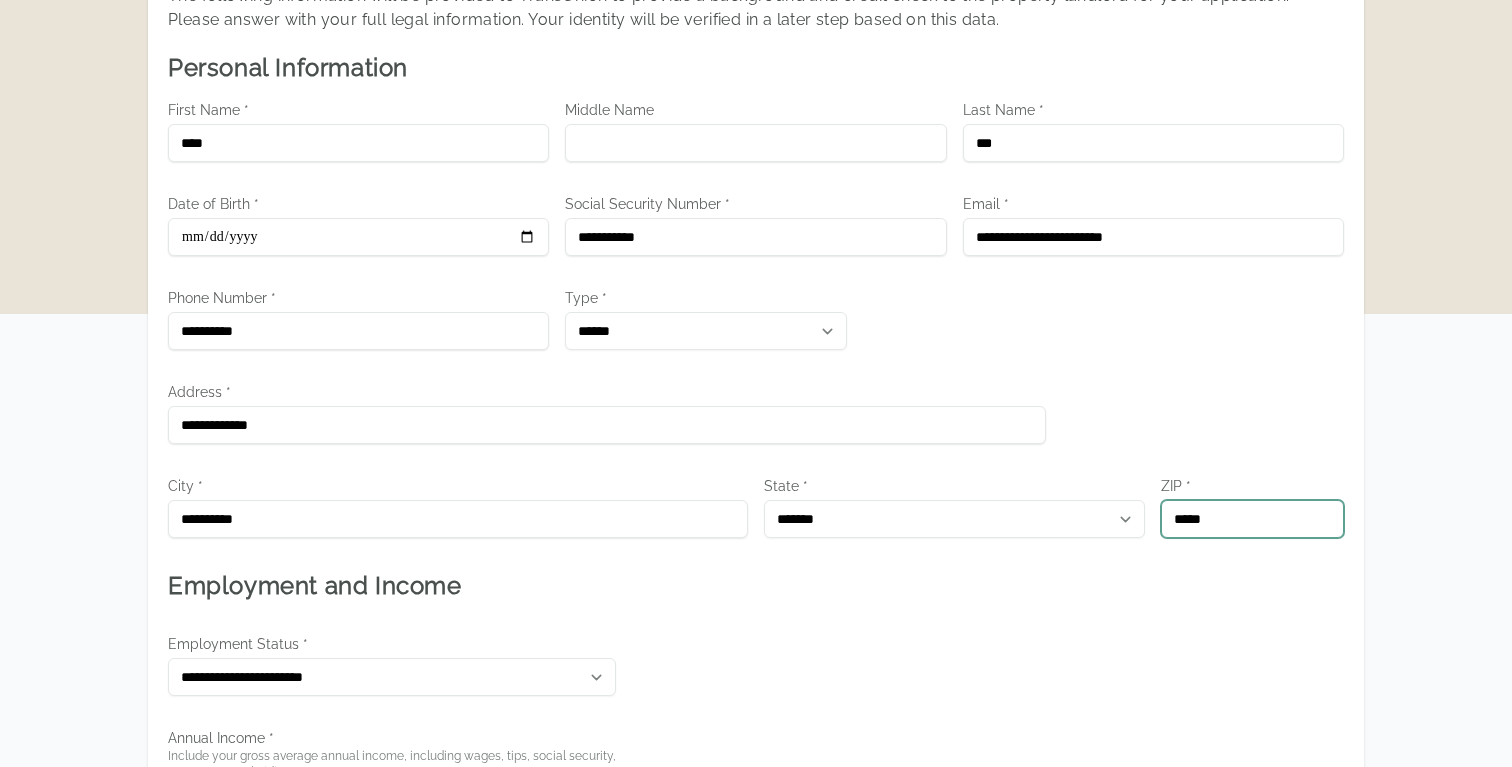 type on "*****" 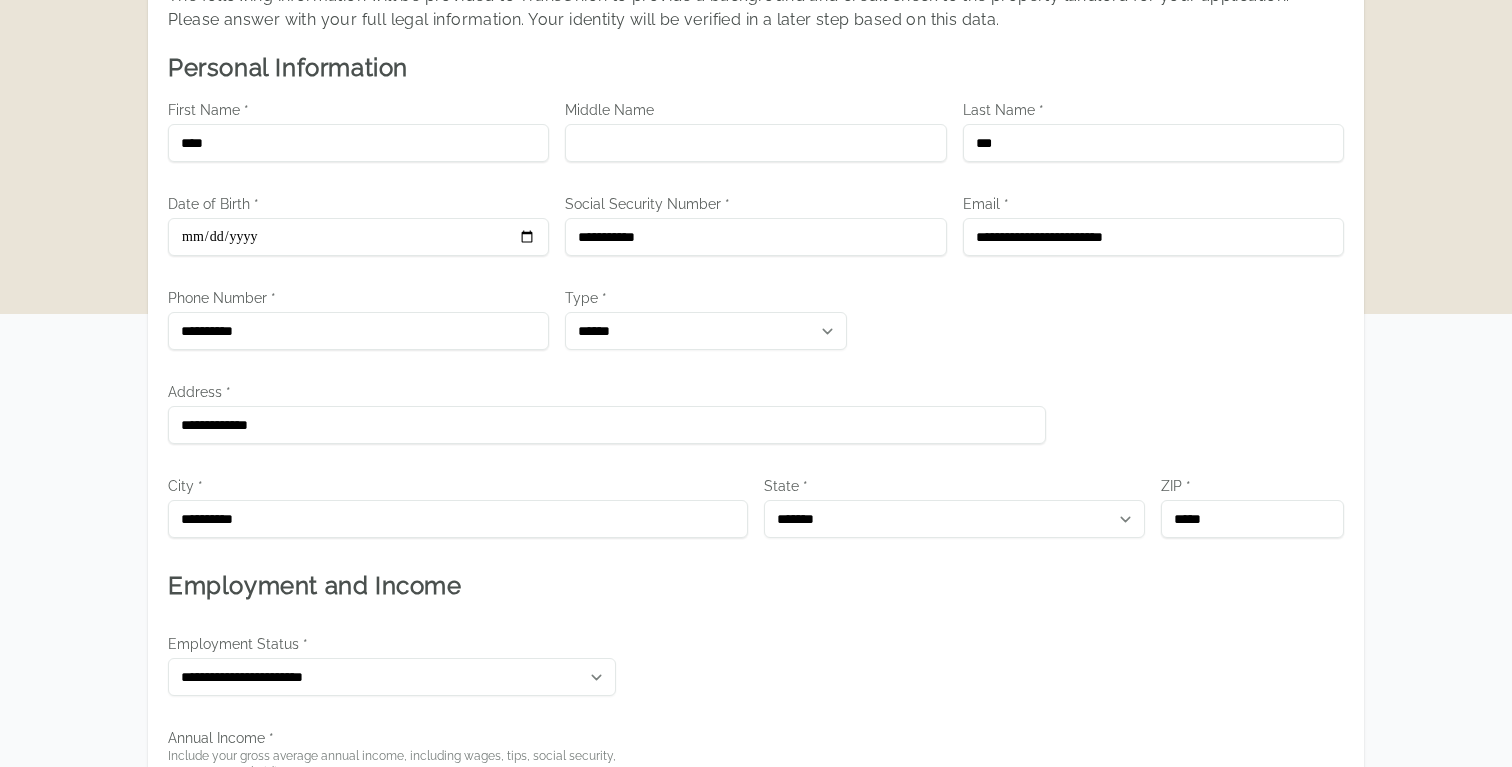 click on "**********" at bounding box center (756, 668) 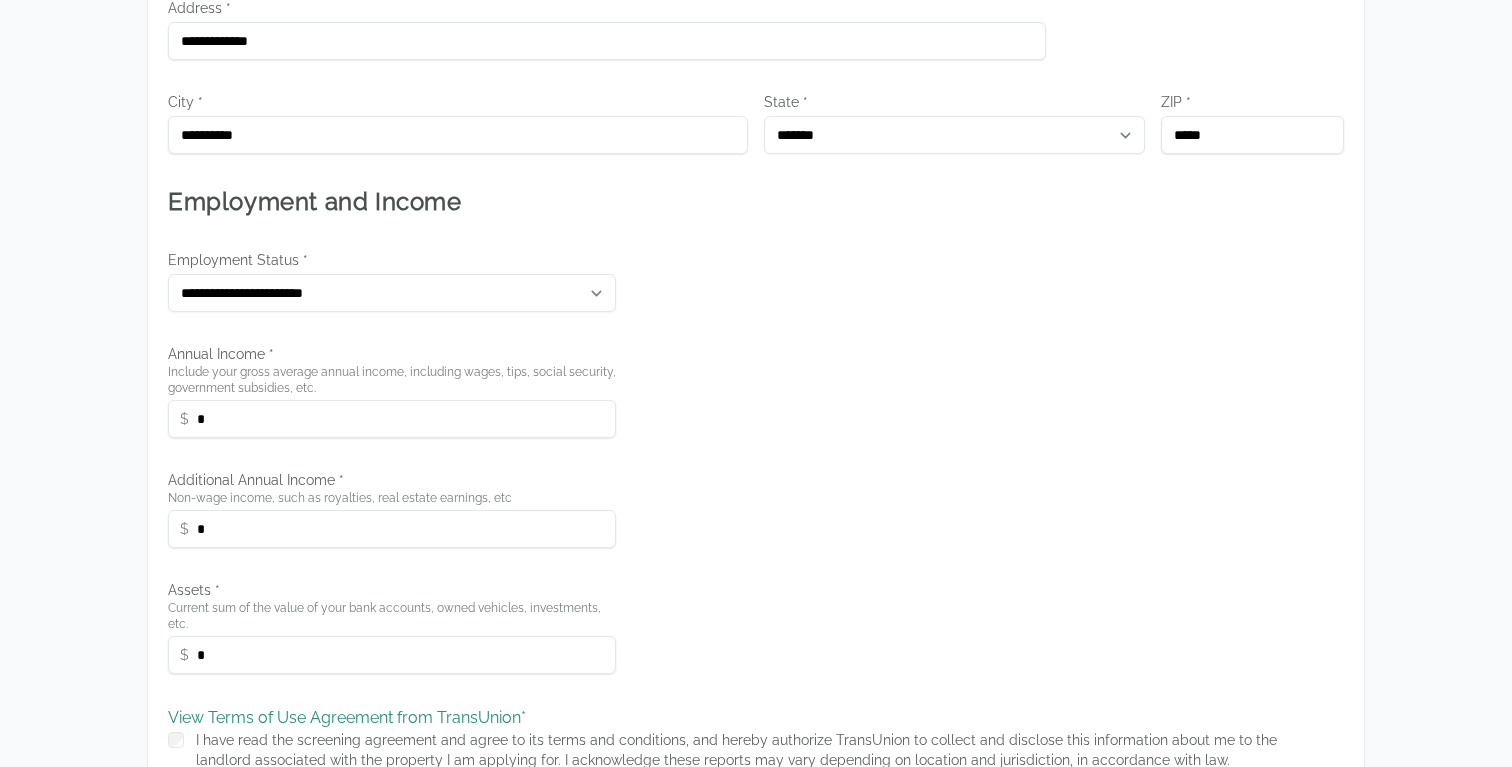 scroll, scrollTop: 616, scrollLeft: 0, axis: vertical 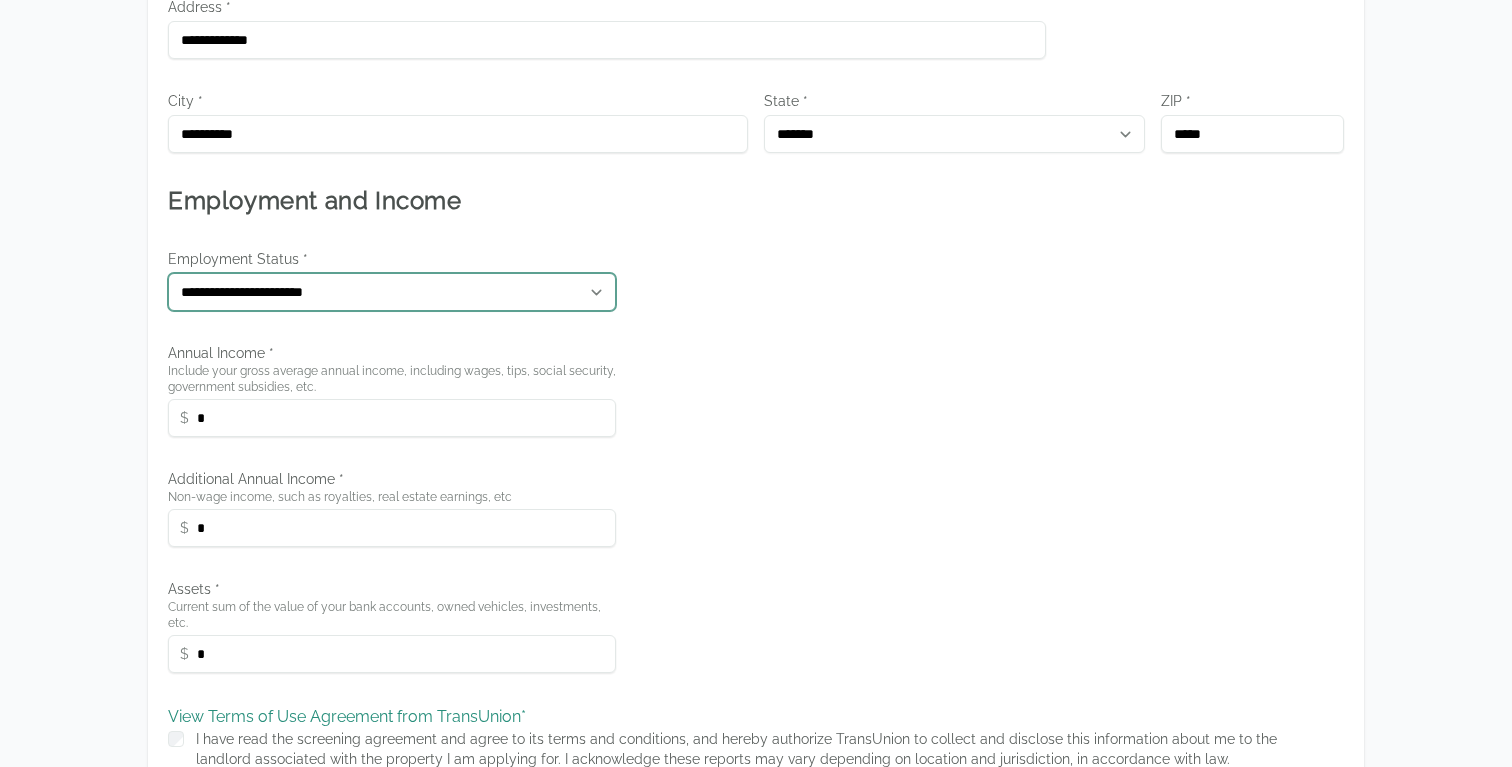 click on "**********" at bounding box center [392, 292] 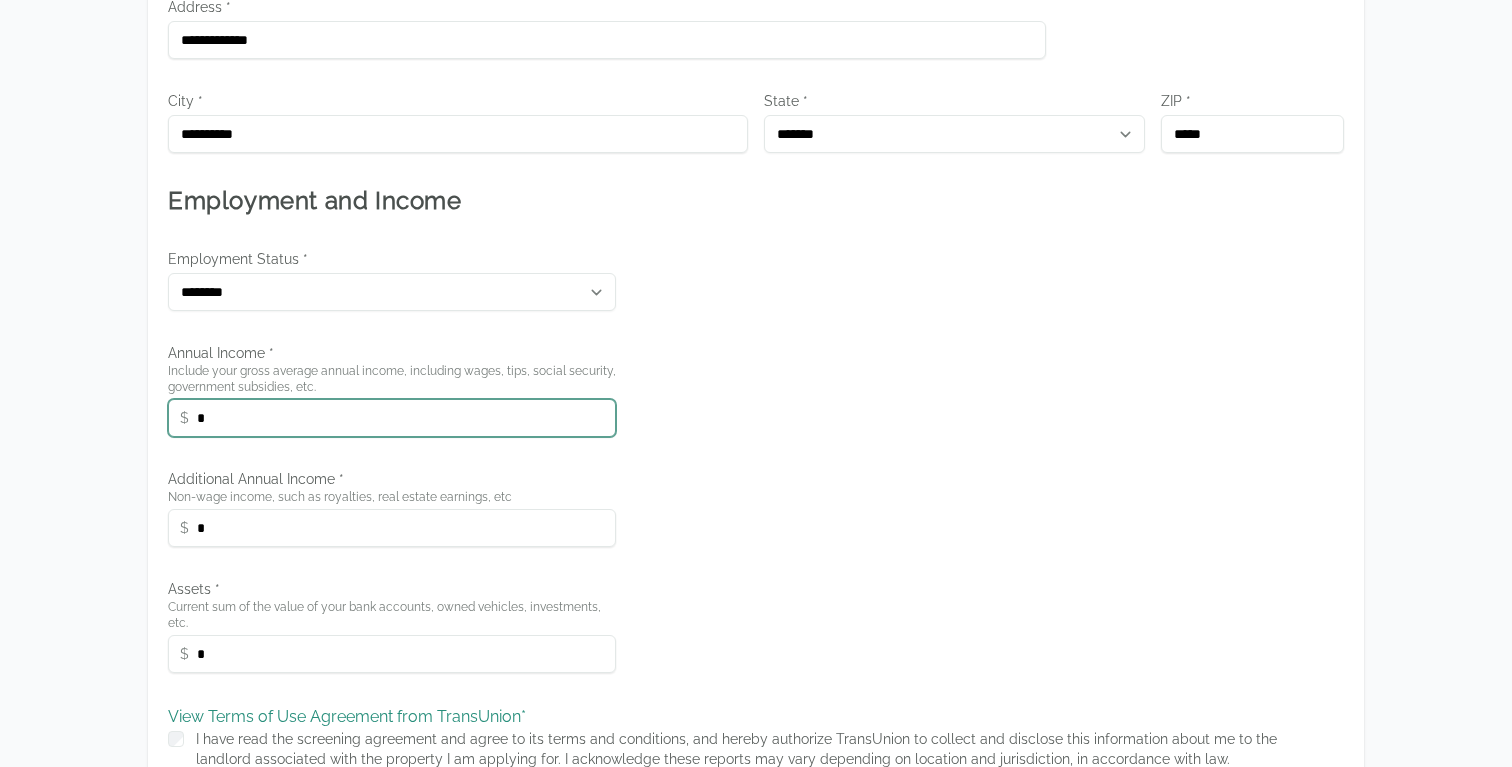 click on "*" at bounding box center (392, 418) 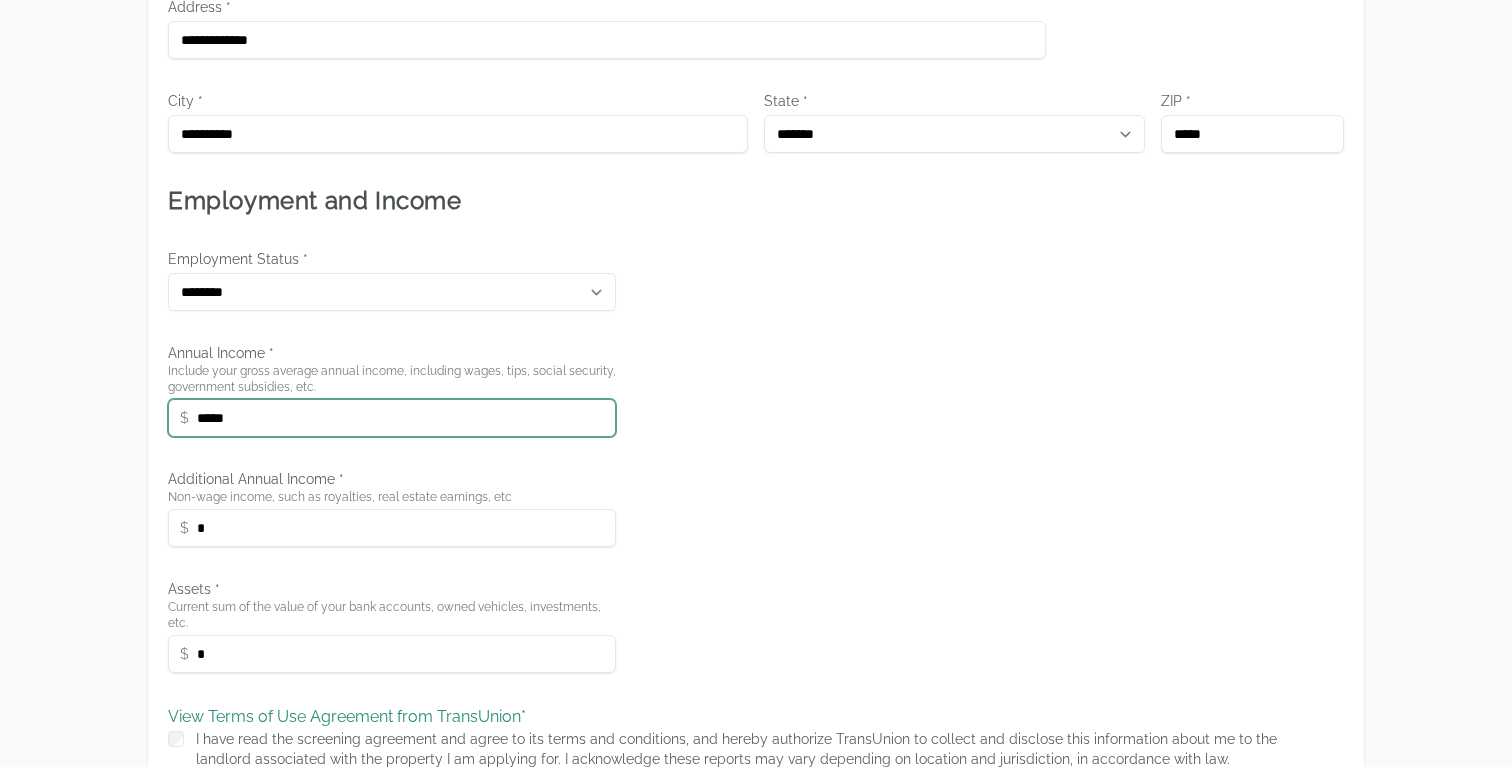 type on "*****" 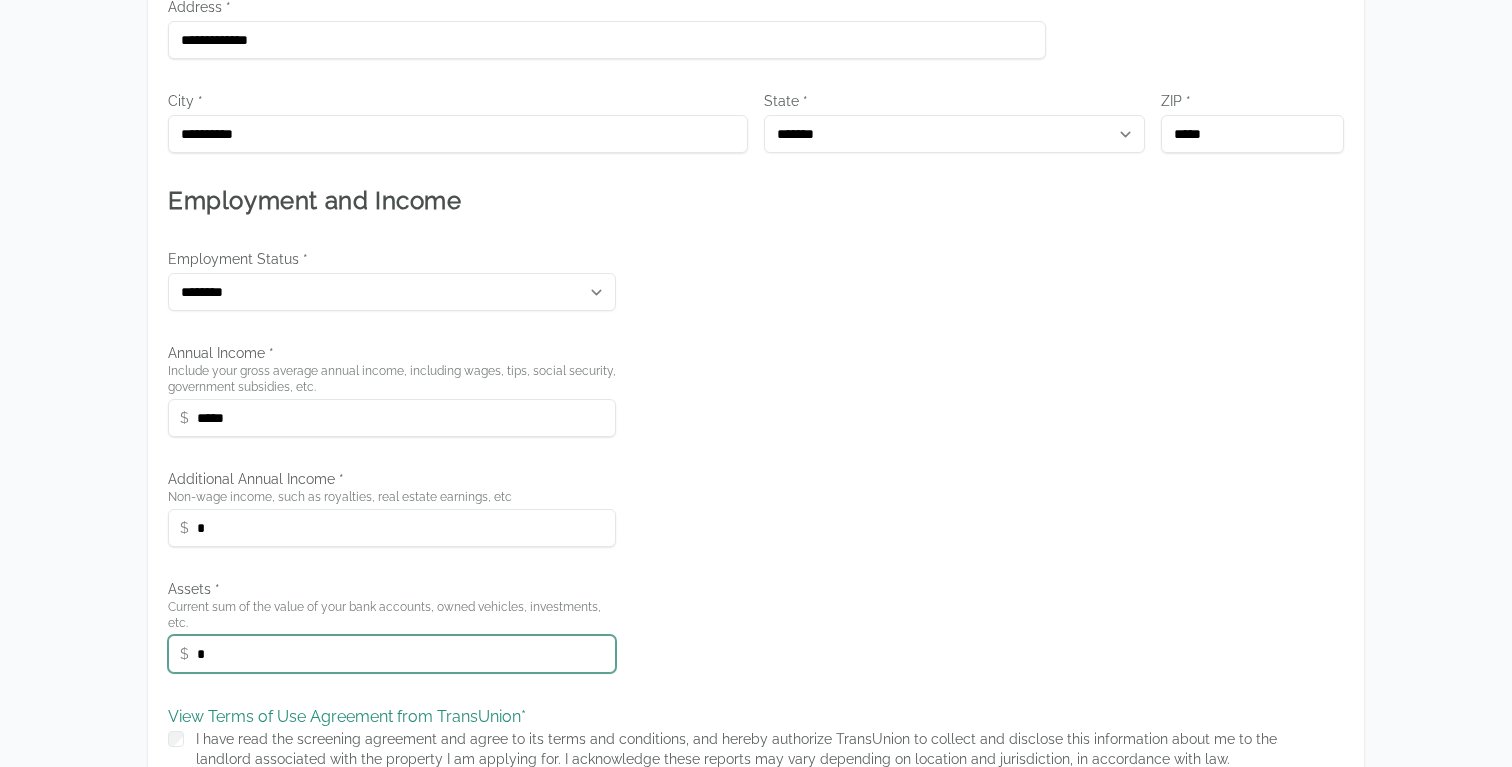 click on "*" at bounding box center (392, 654) 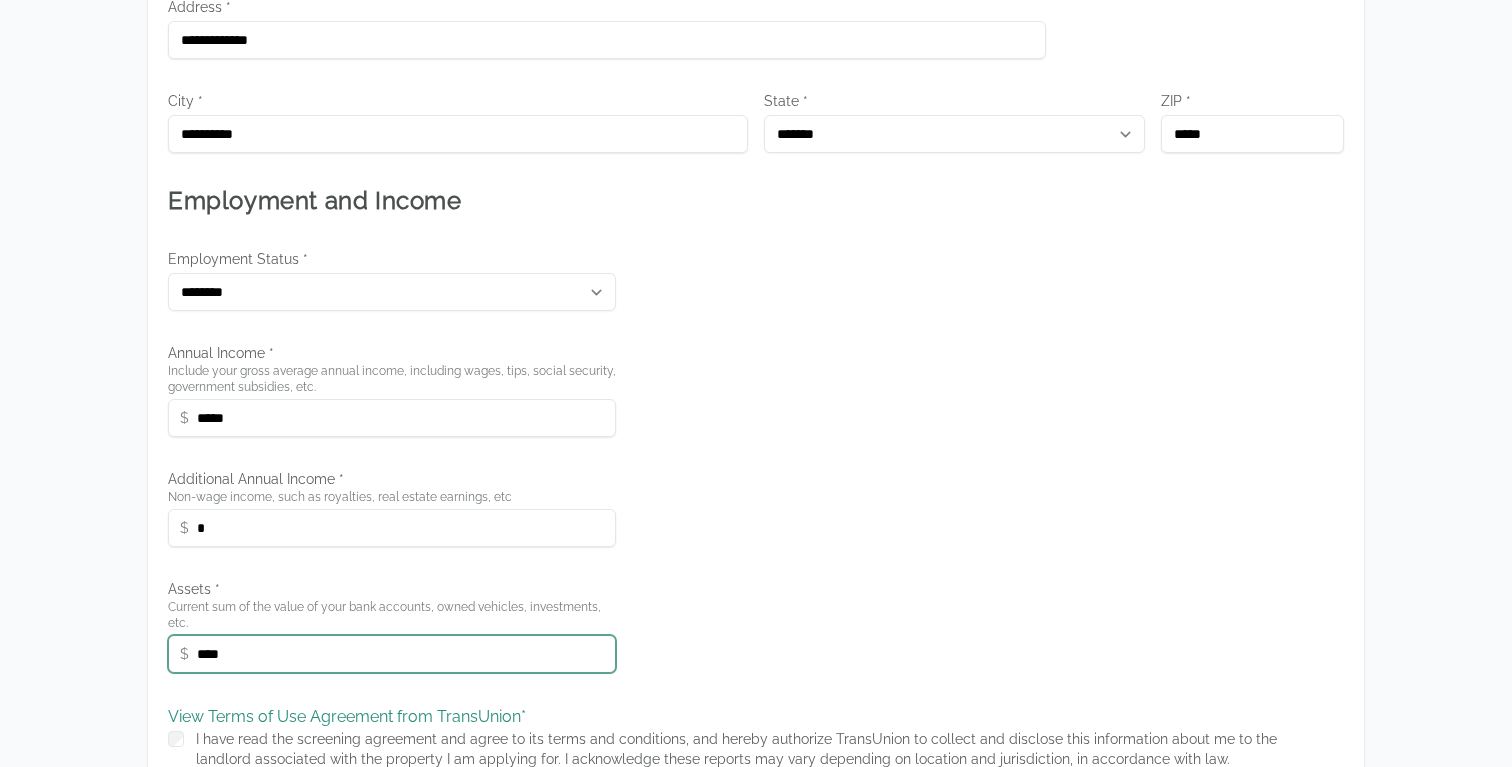 type on "****" 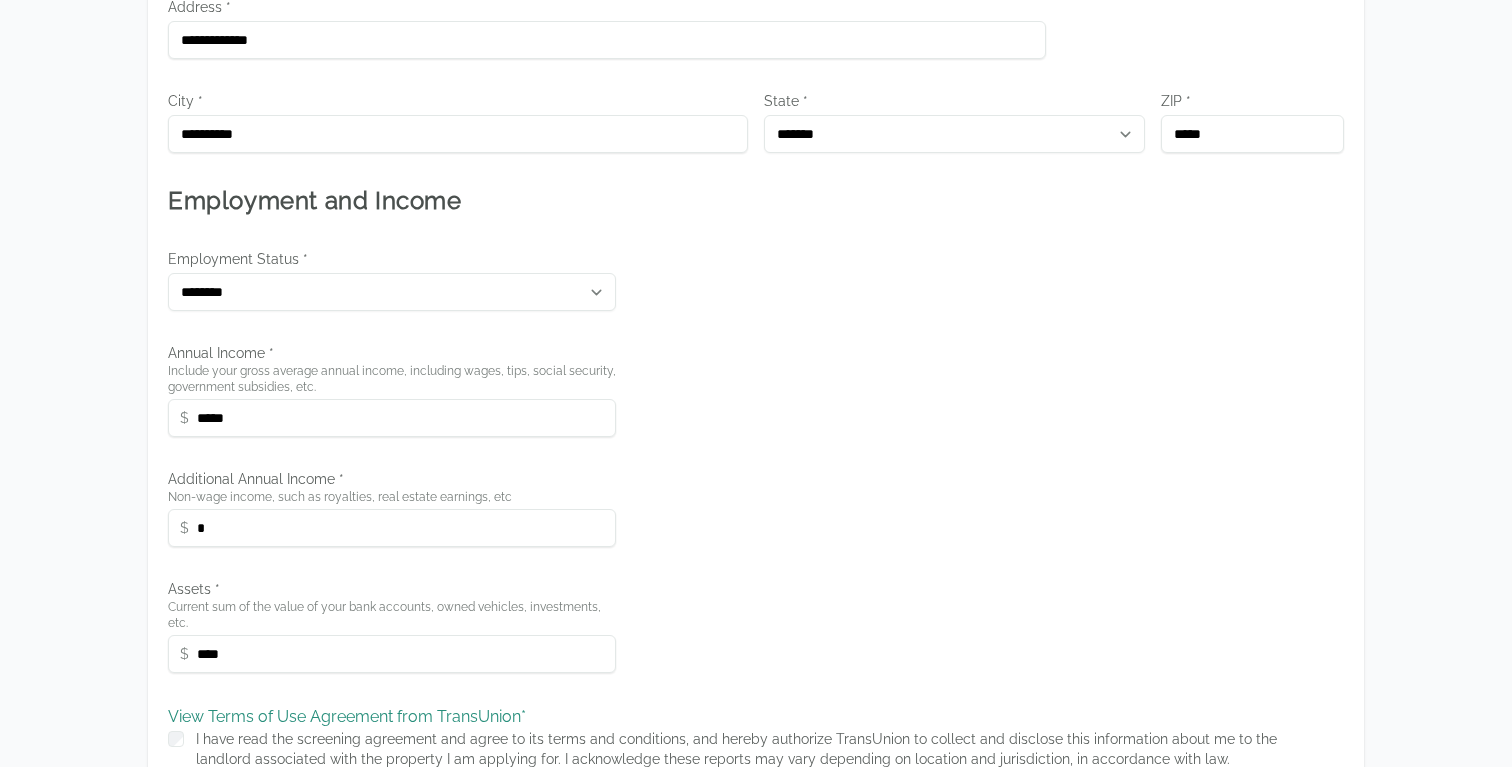 click on "**********" at bounding box center [756, 292] 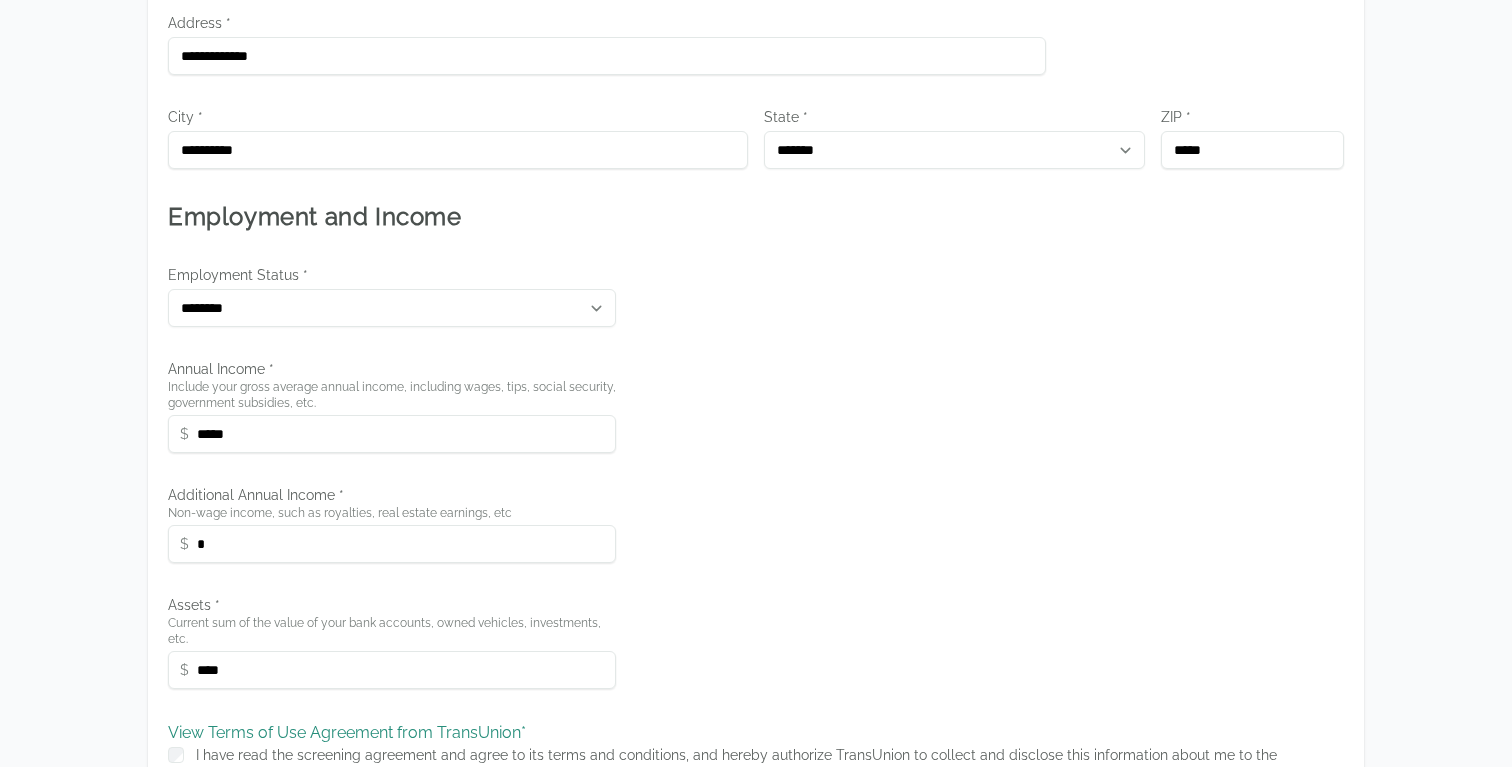 scroll, scrollTop: 1047, scrollLeft: 0, axis: vertical 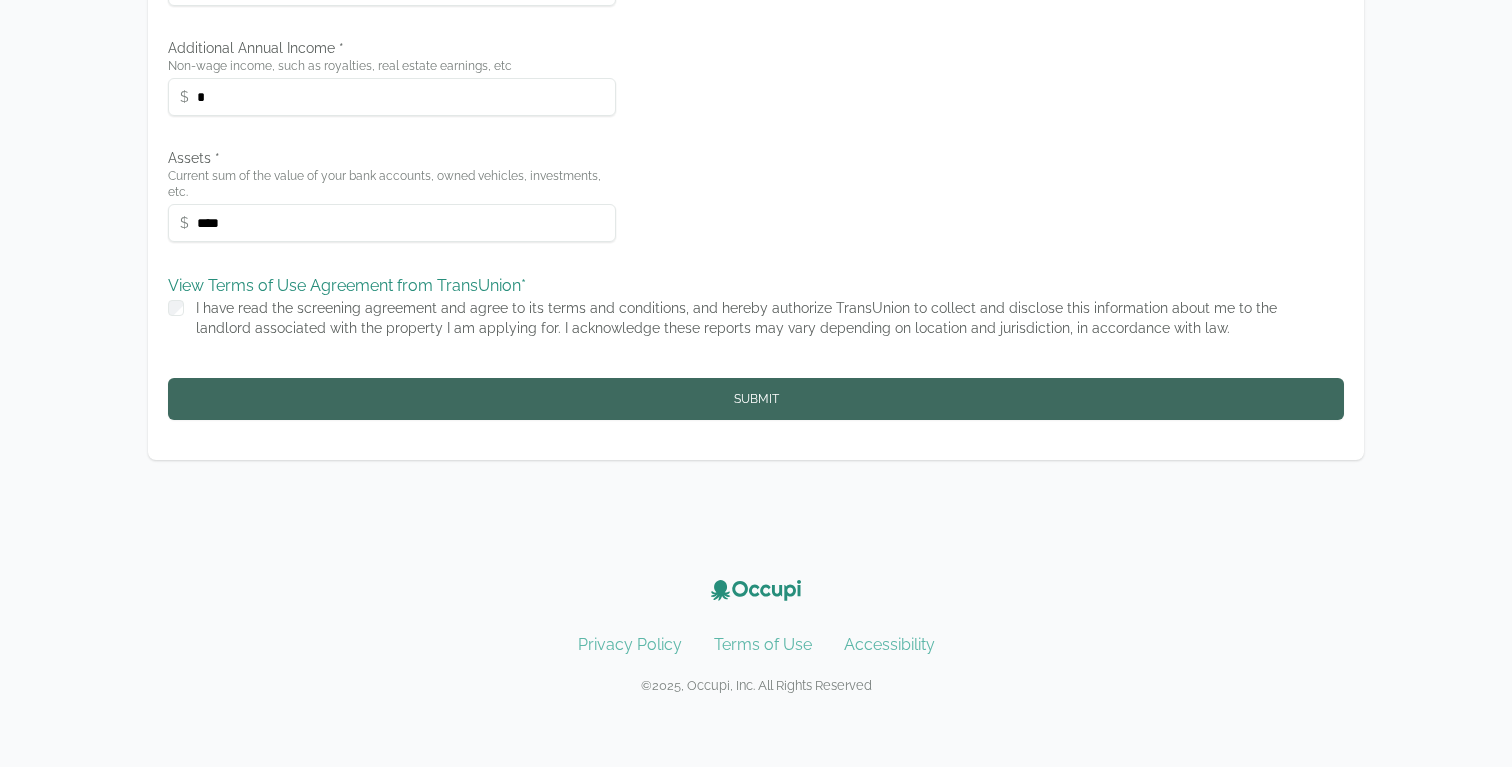 click on "Submit" at bounding box center [756, 399] 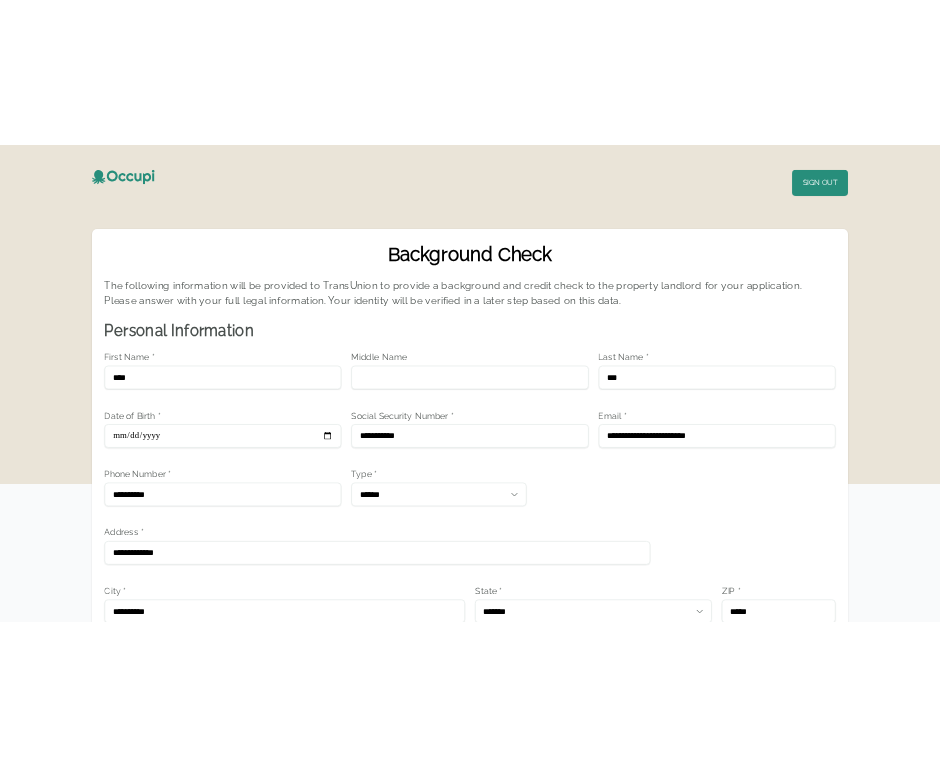 scroll, scrollTop: 0, scrollLeft: 0, axis: both 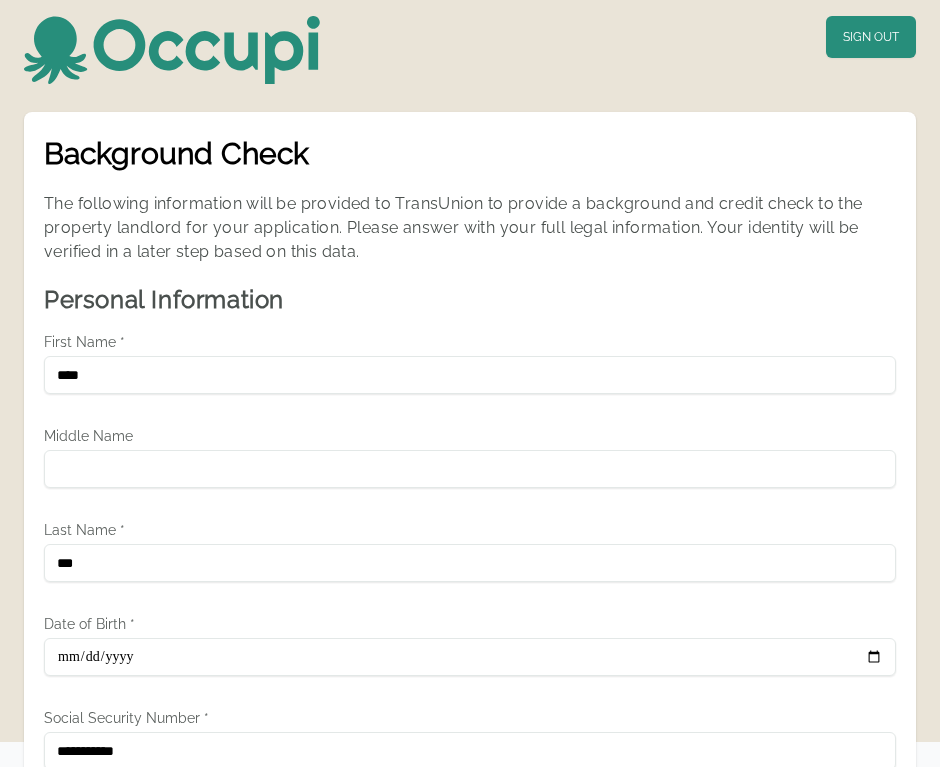 click on "Sign Out" at bounding box center (470, 64) 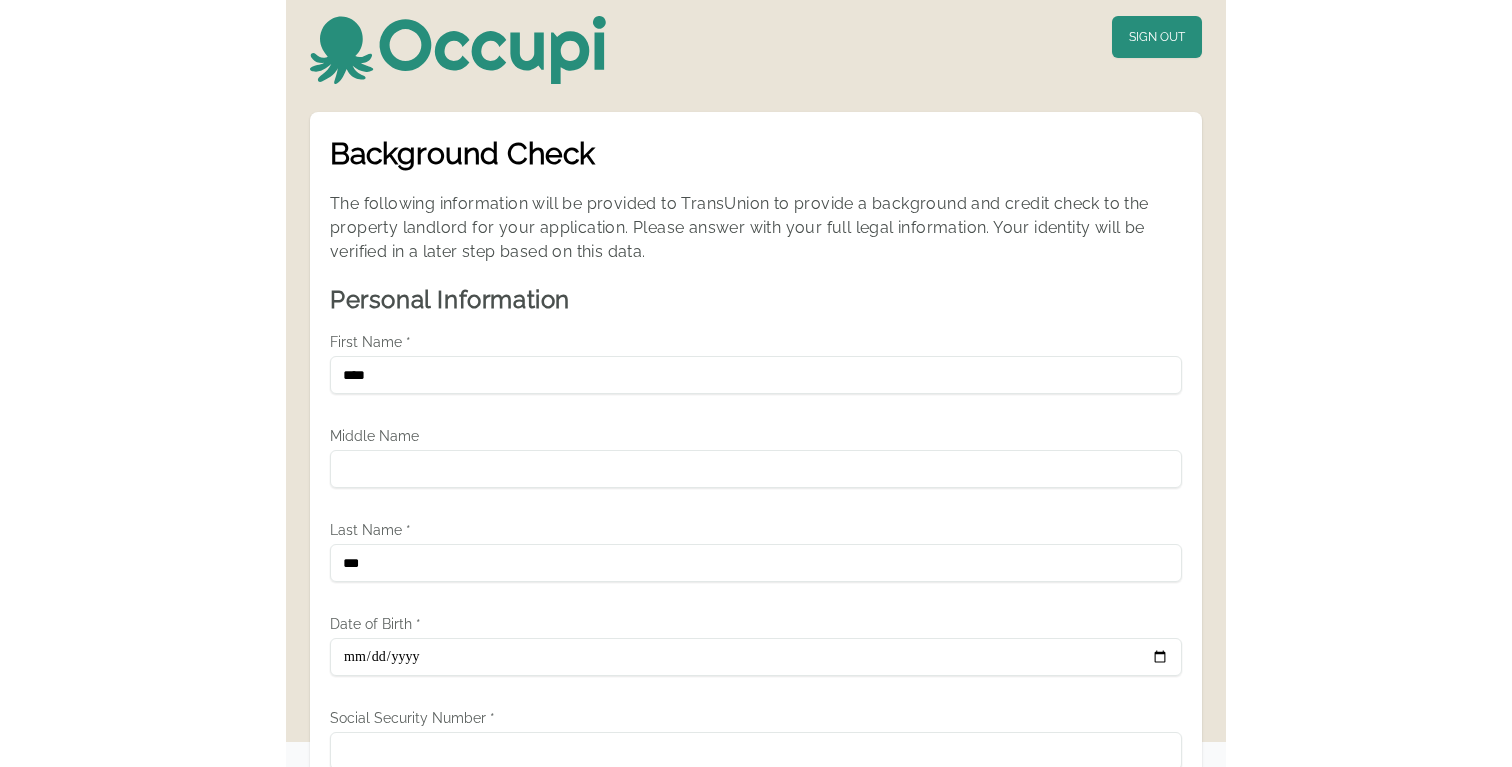 scroll, scrollTop: 0, scrollLeft: 0, axis: both 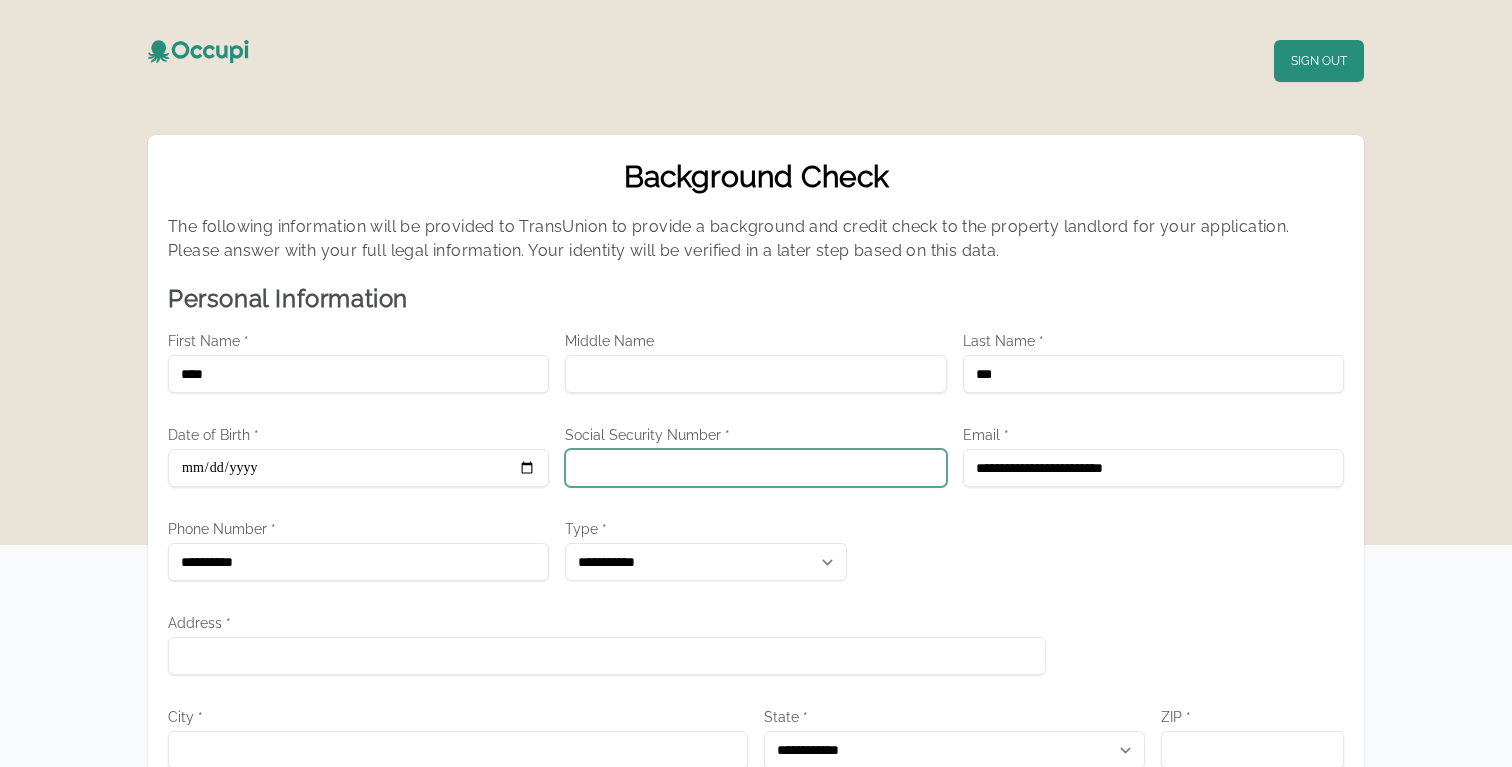 click on "Social Security Number *" at bounding box center [755, 468] 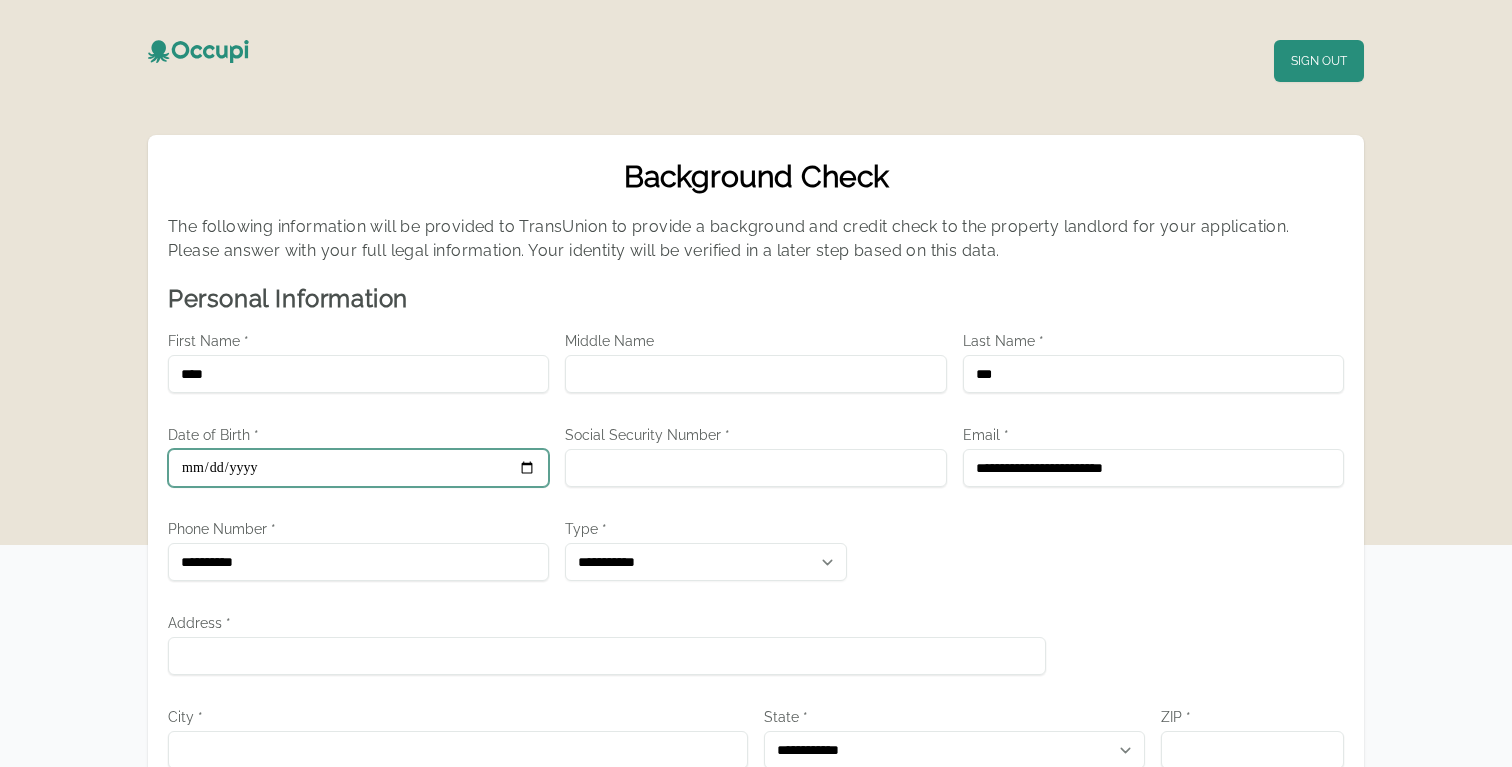 click on "Date of Birth *" at bounding box center (358, 468) 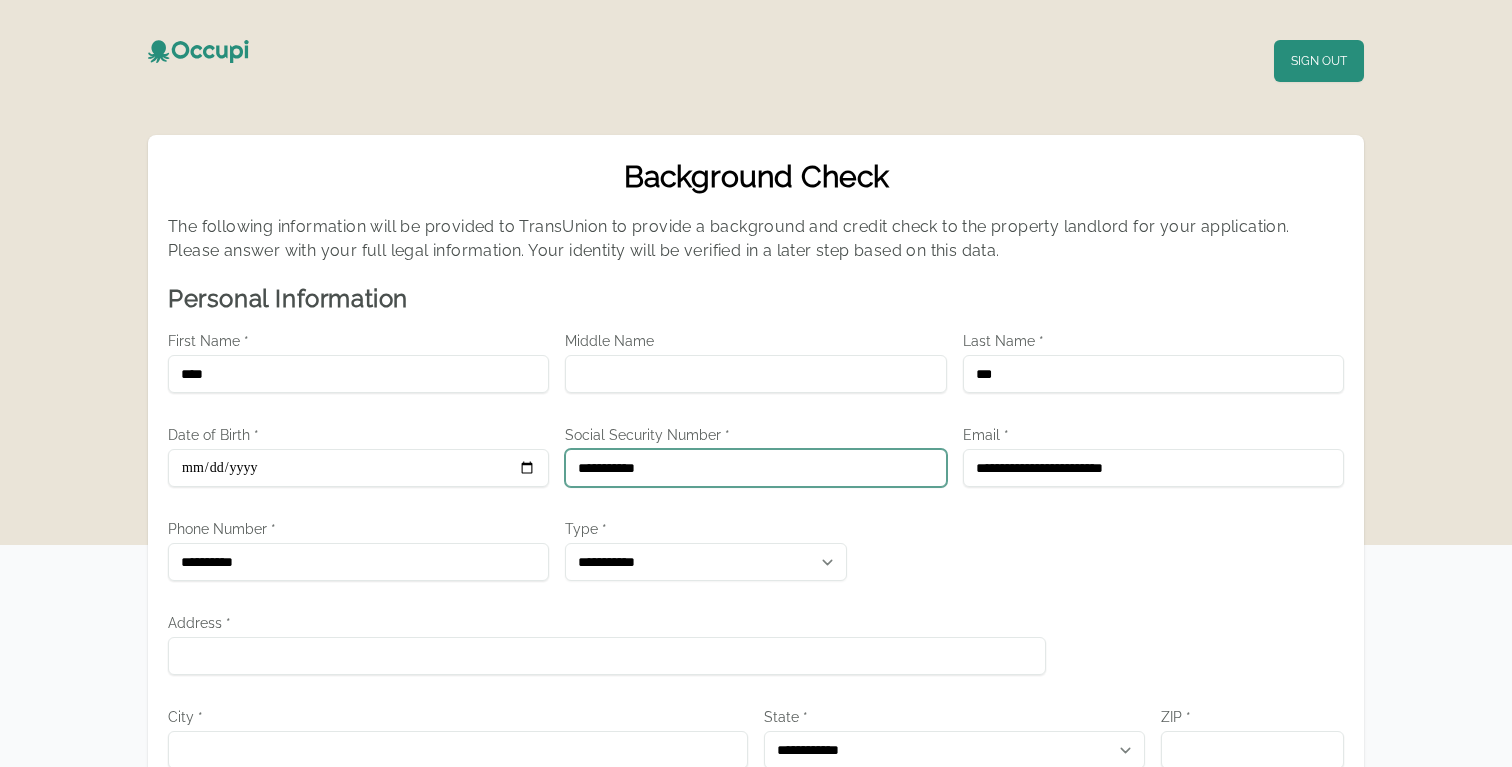 type on "**********" 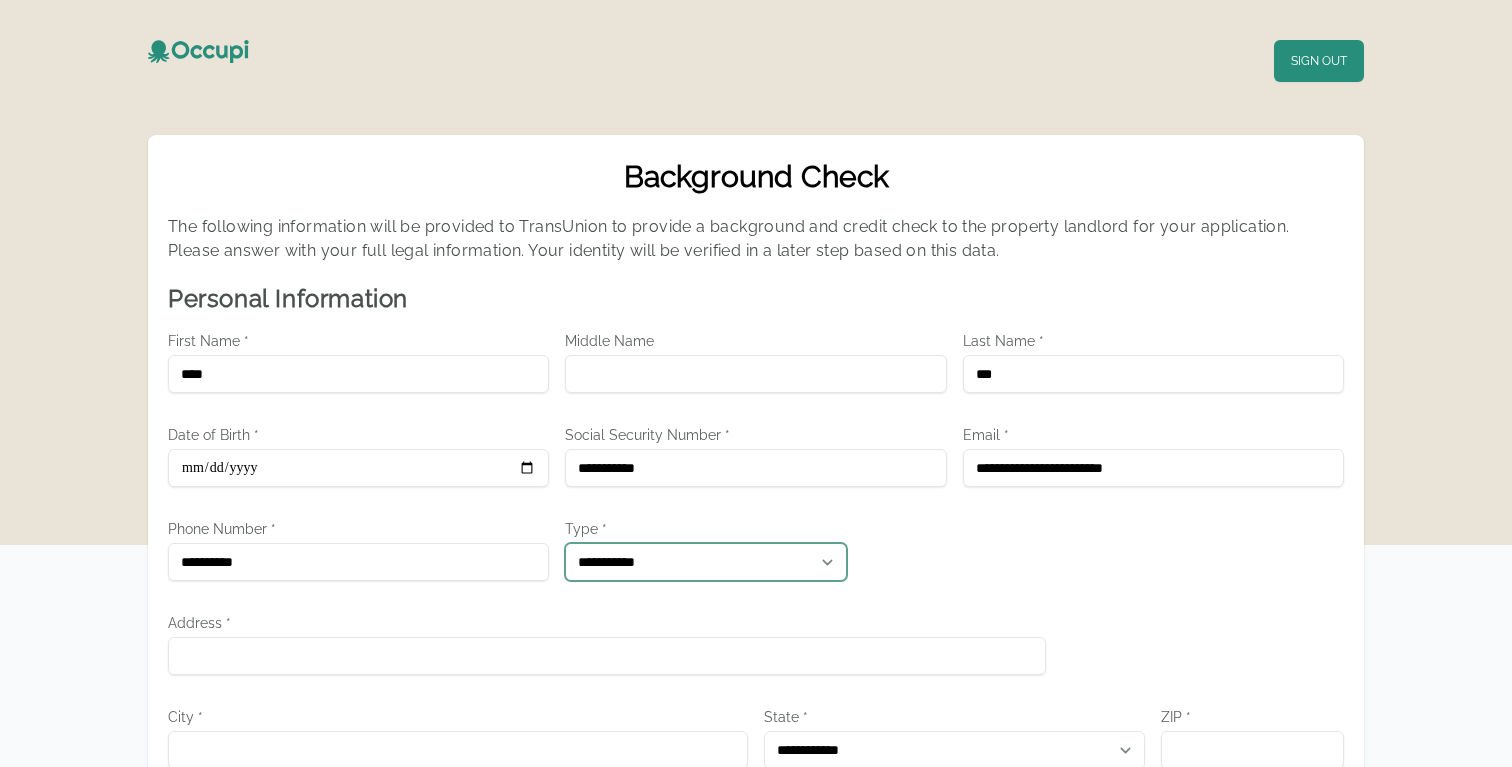 click on "**********" at bounding box center [706, 562] 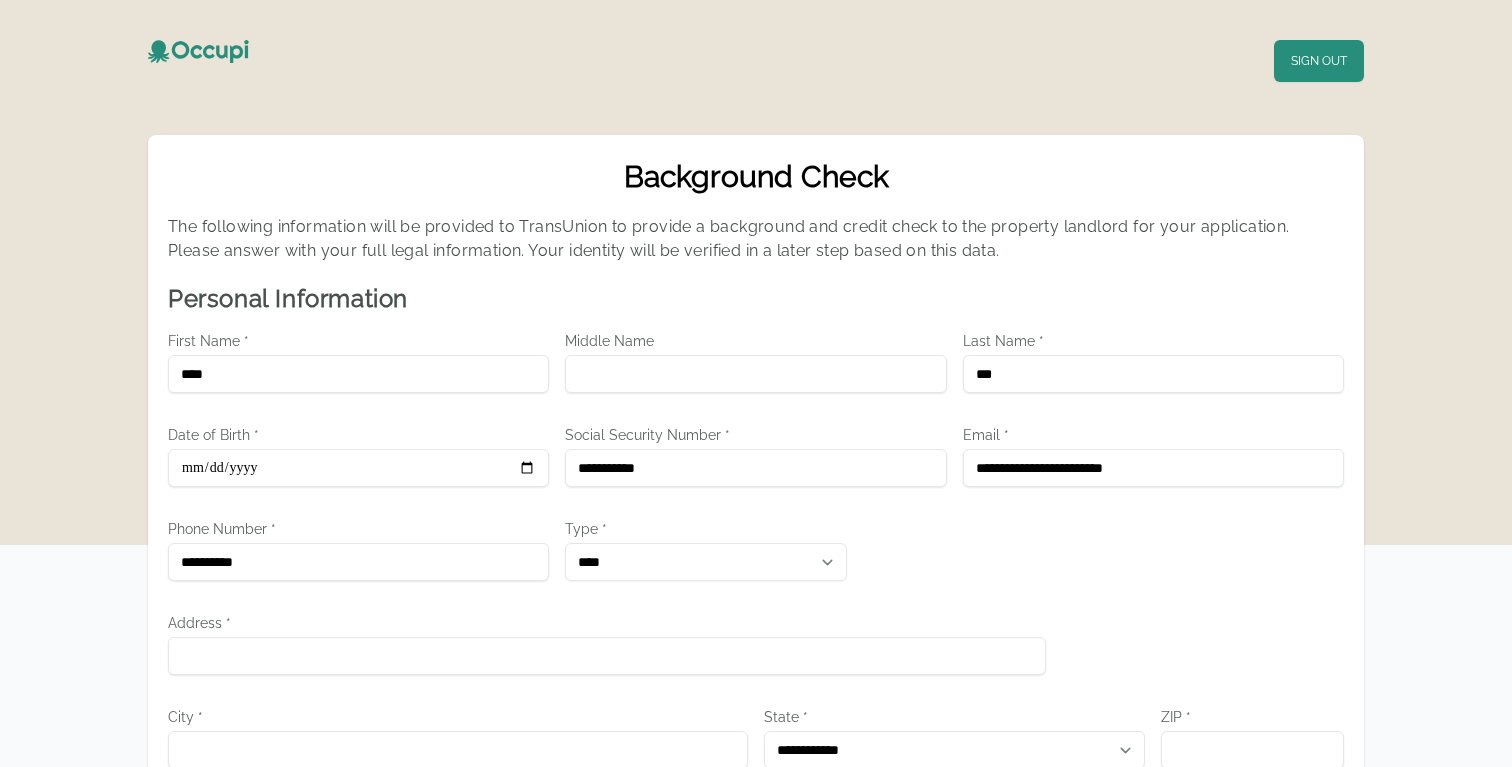 click on "**********" at bounding box center [756, 899] 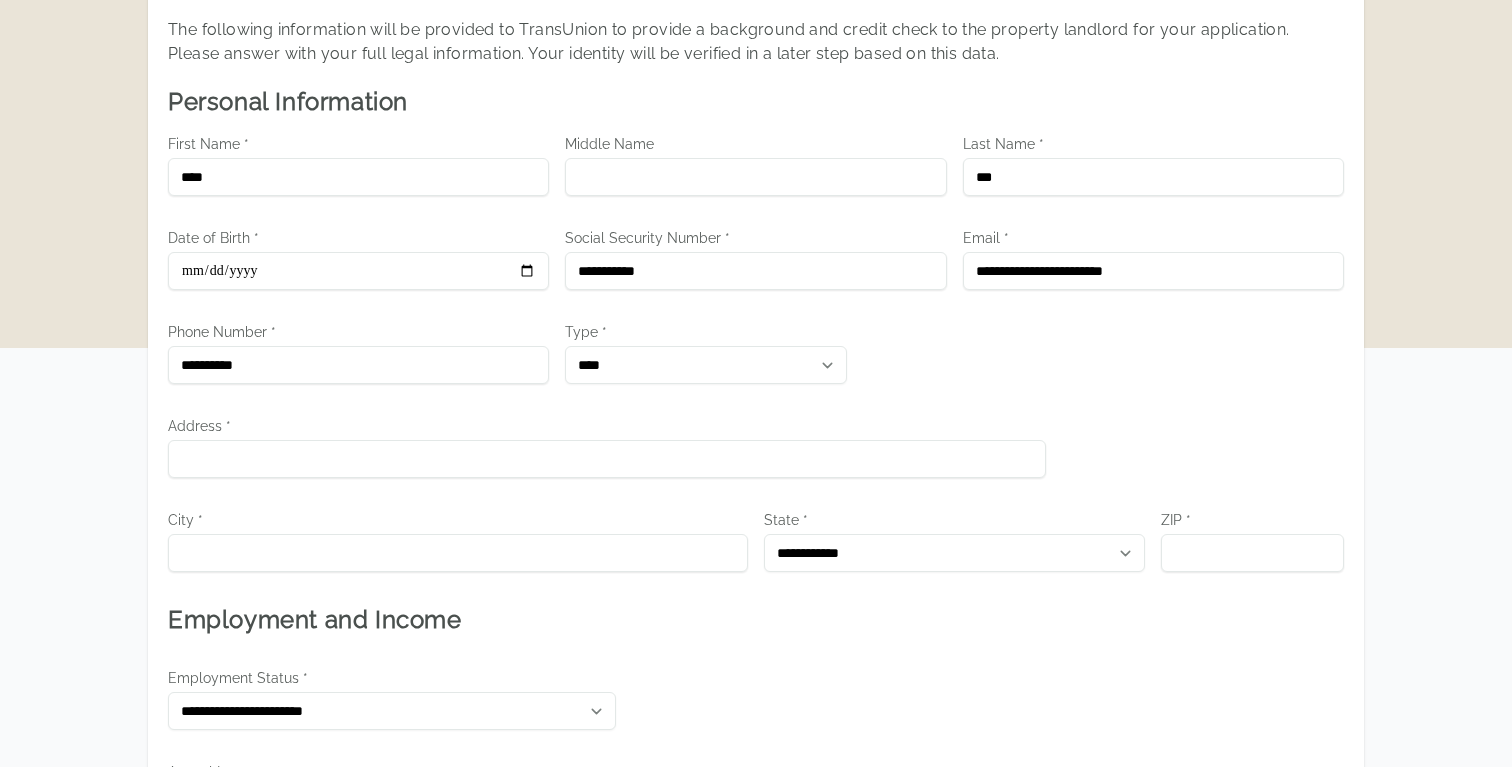 scroll, scrollTop: 290, scrollLeft: 0, axis: vertical 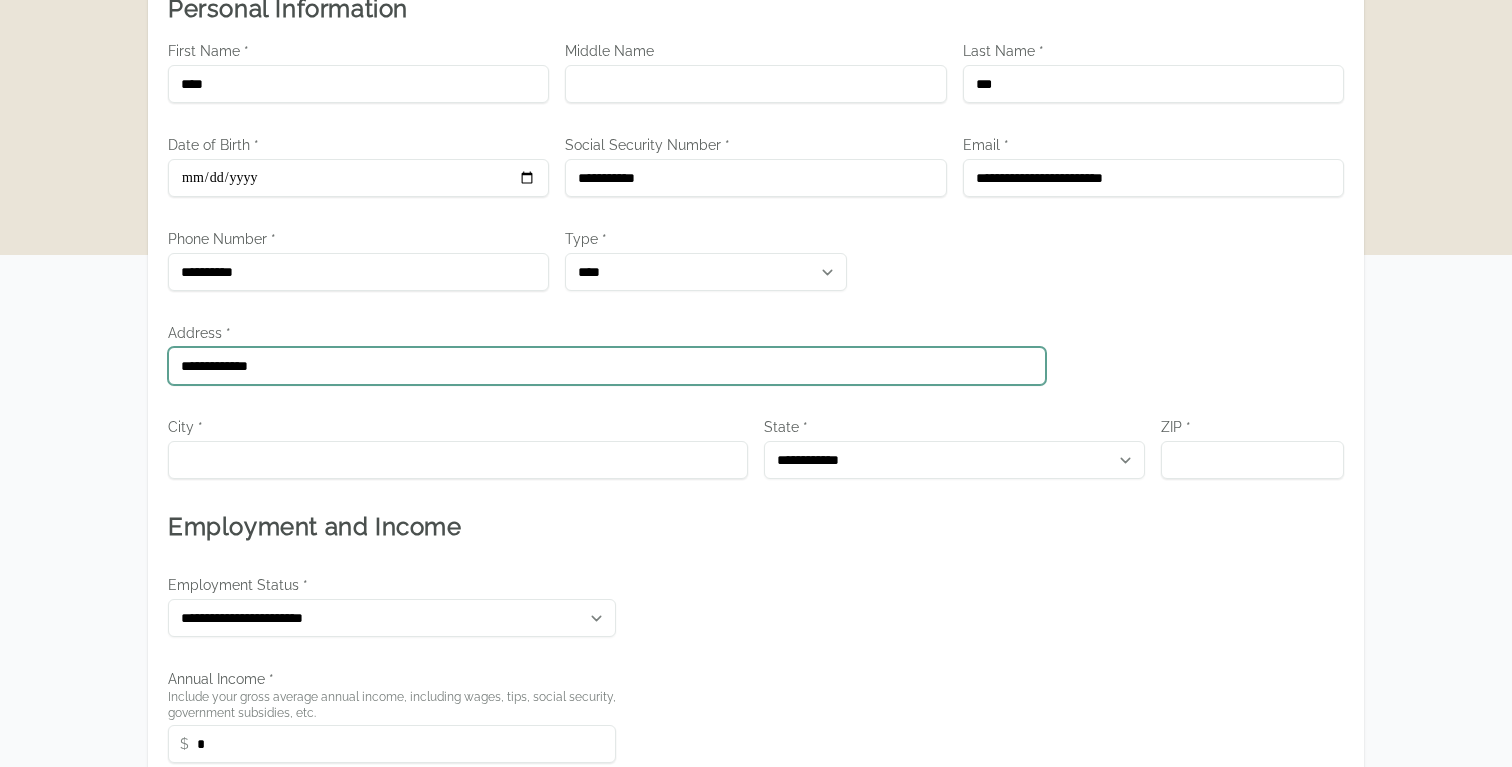 type on "**********" 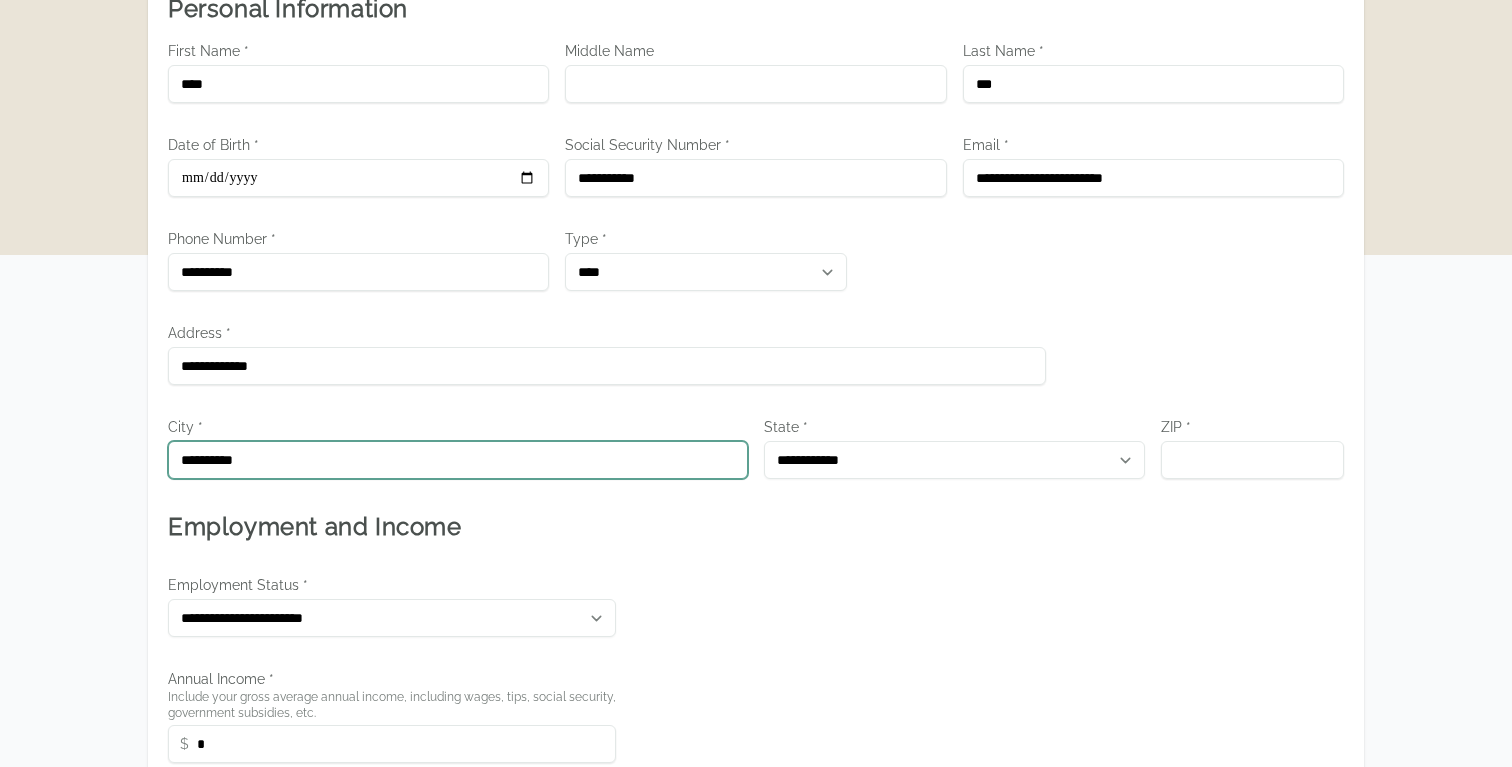 type on "**********" 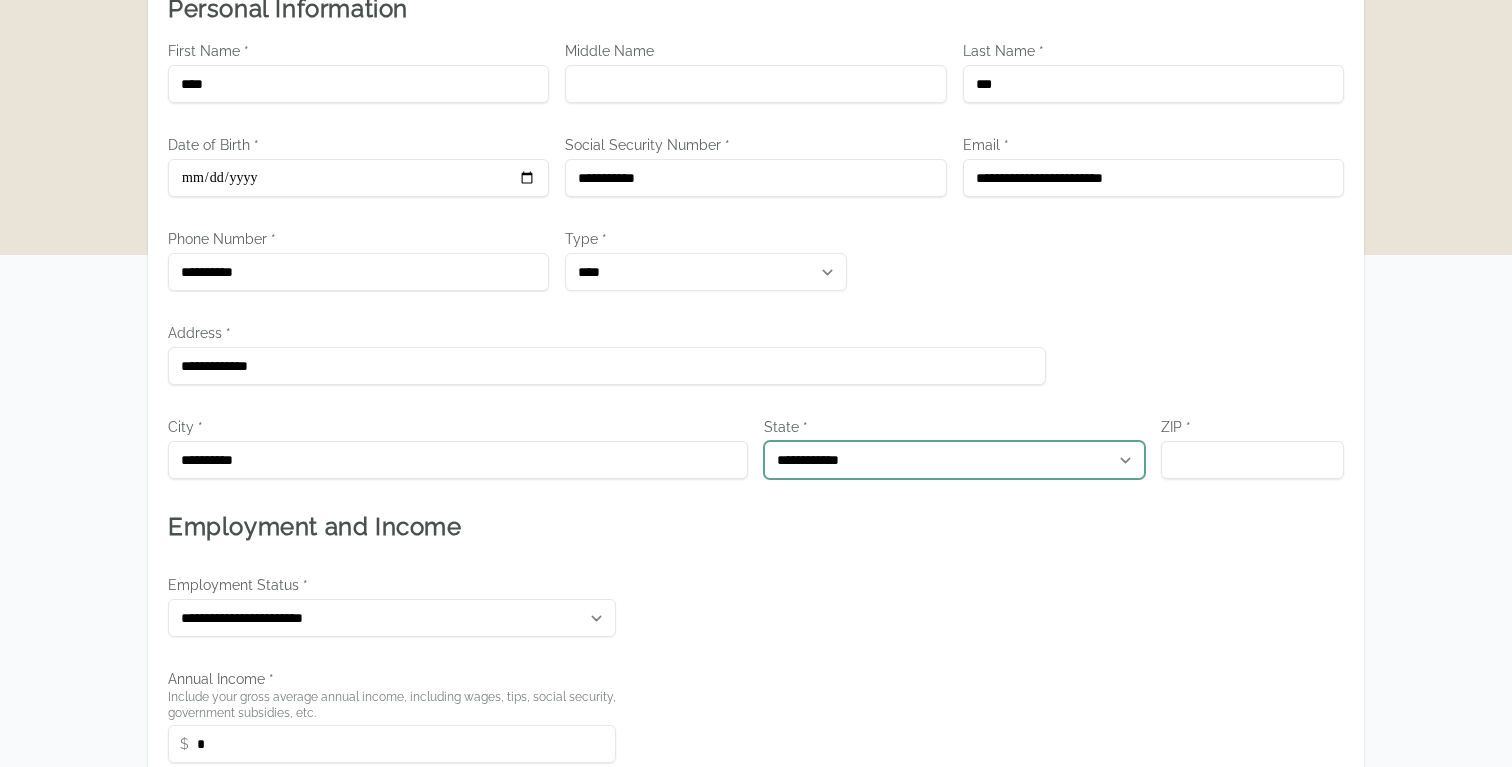 select on "**" 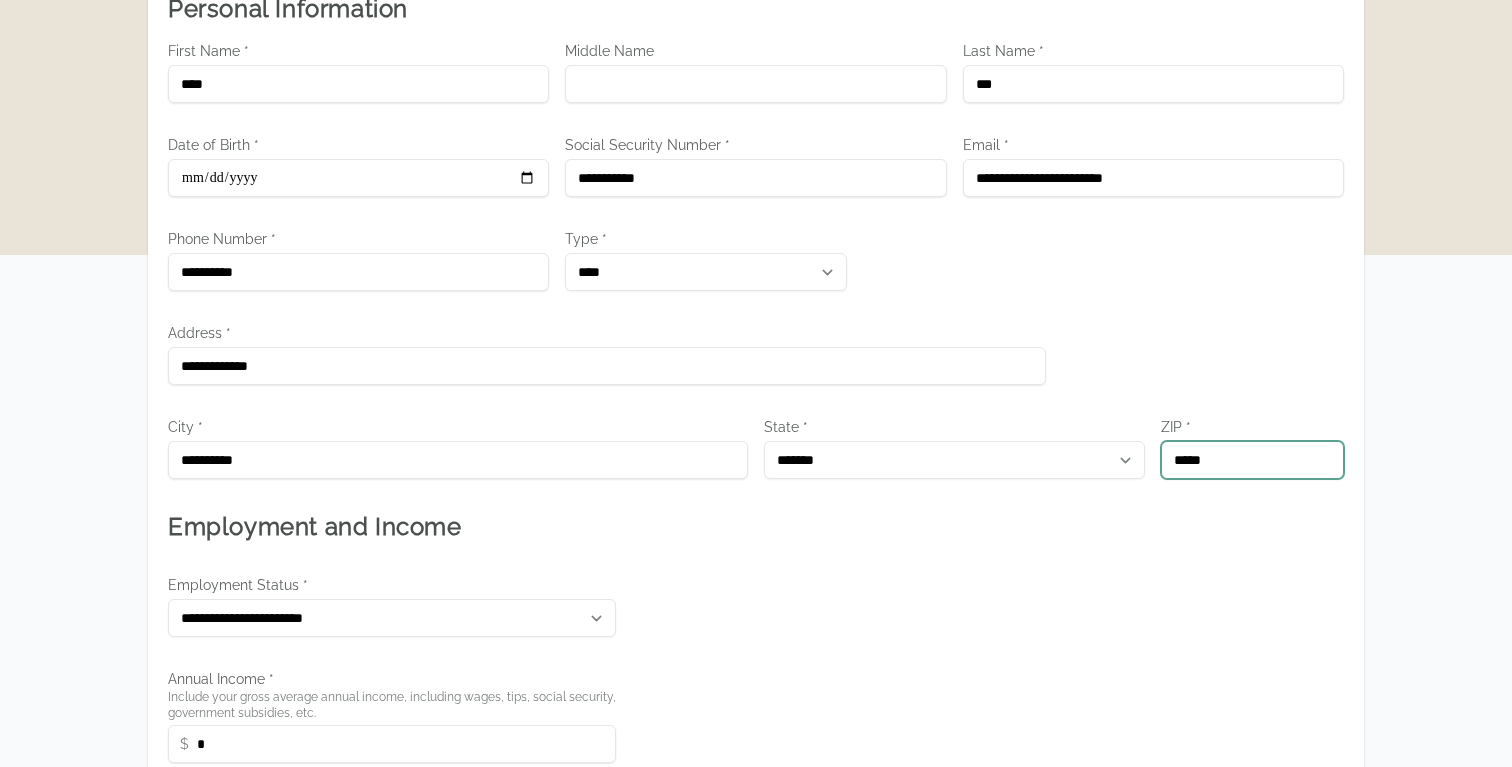 type on "*****" 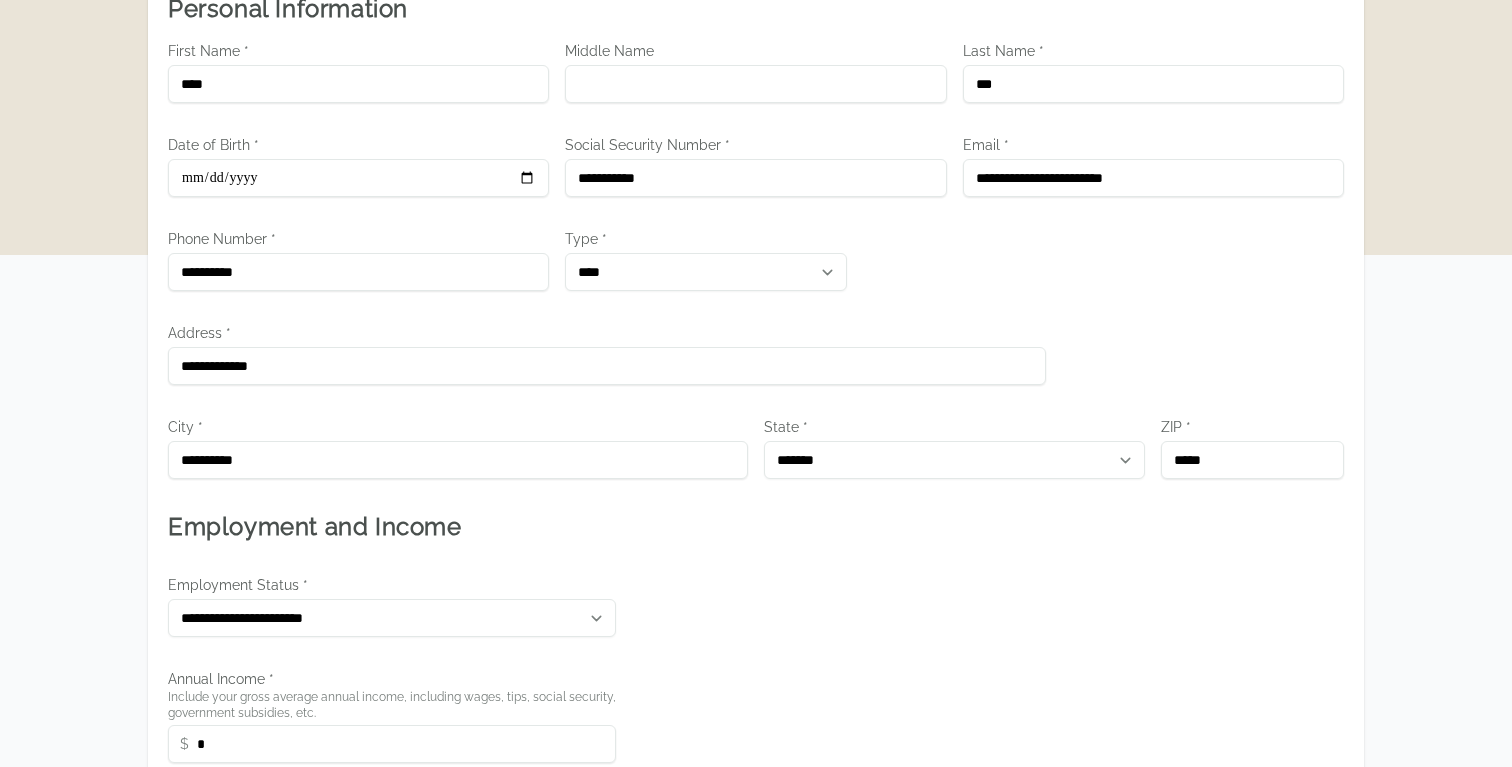 click on "**********" at bounding box center [756, 609] 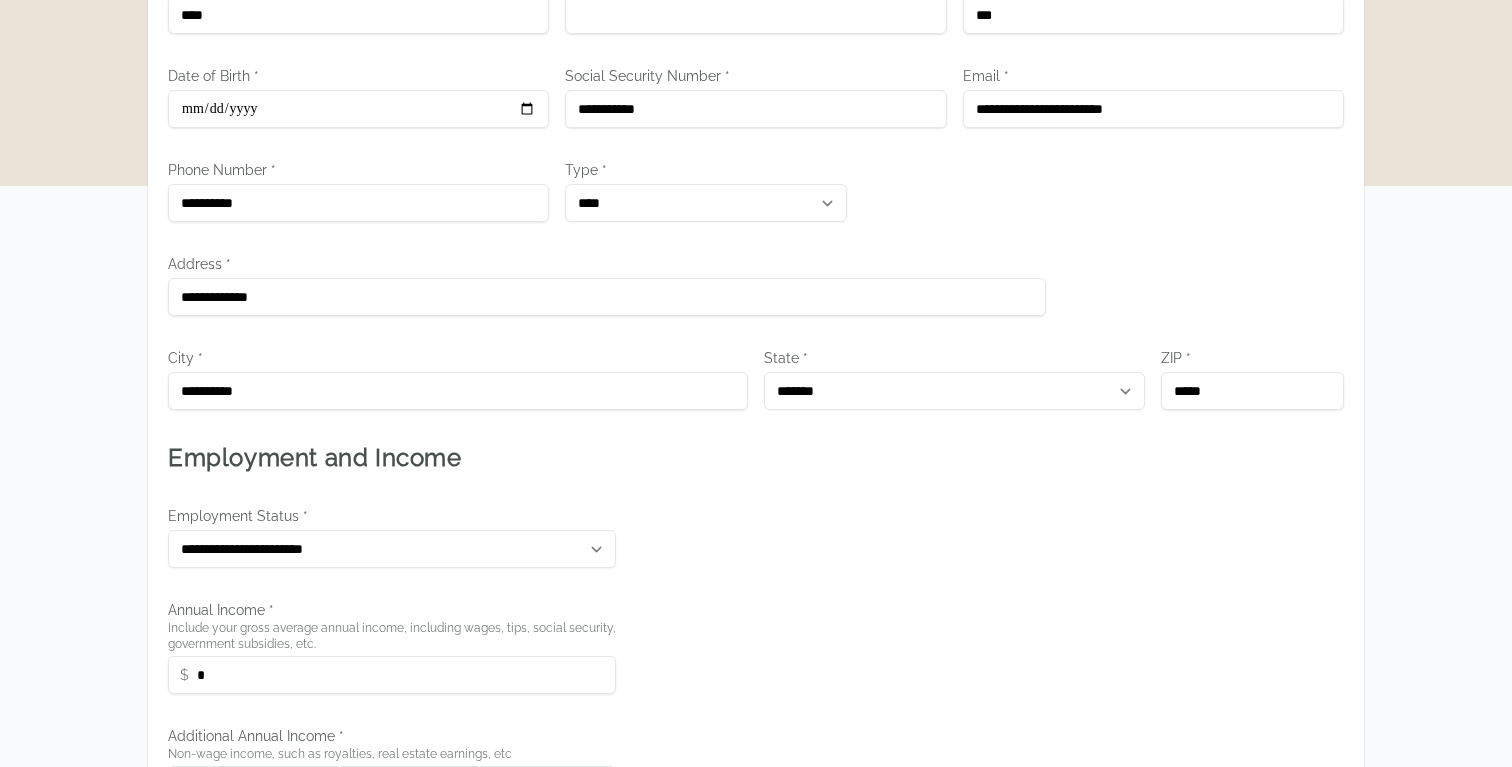 scroll, scrollTop: 426, scrollLeft: 0, axis: vertical 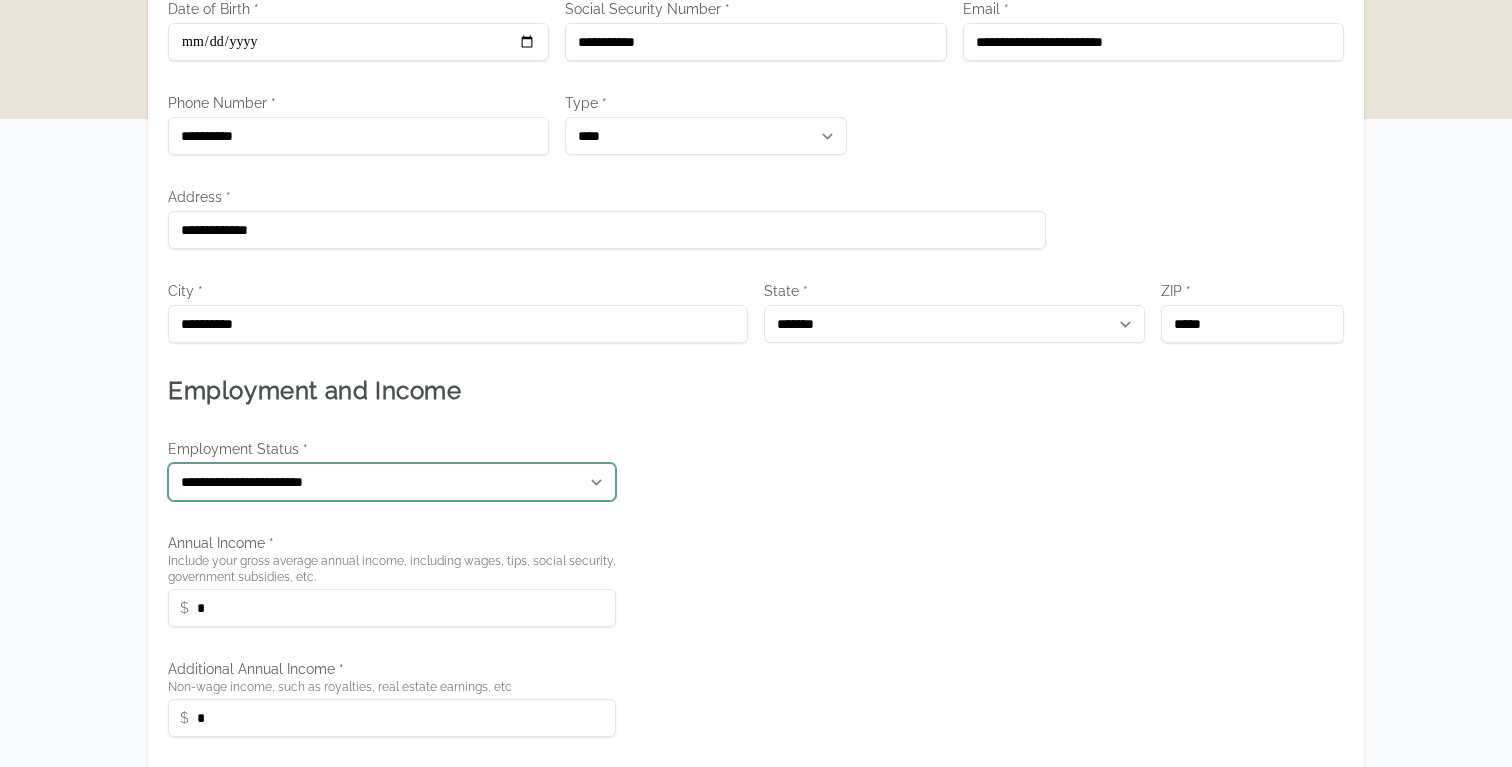 click on "**********" at bounding box center [392, 482] 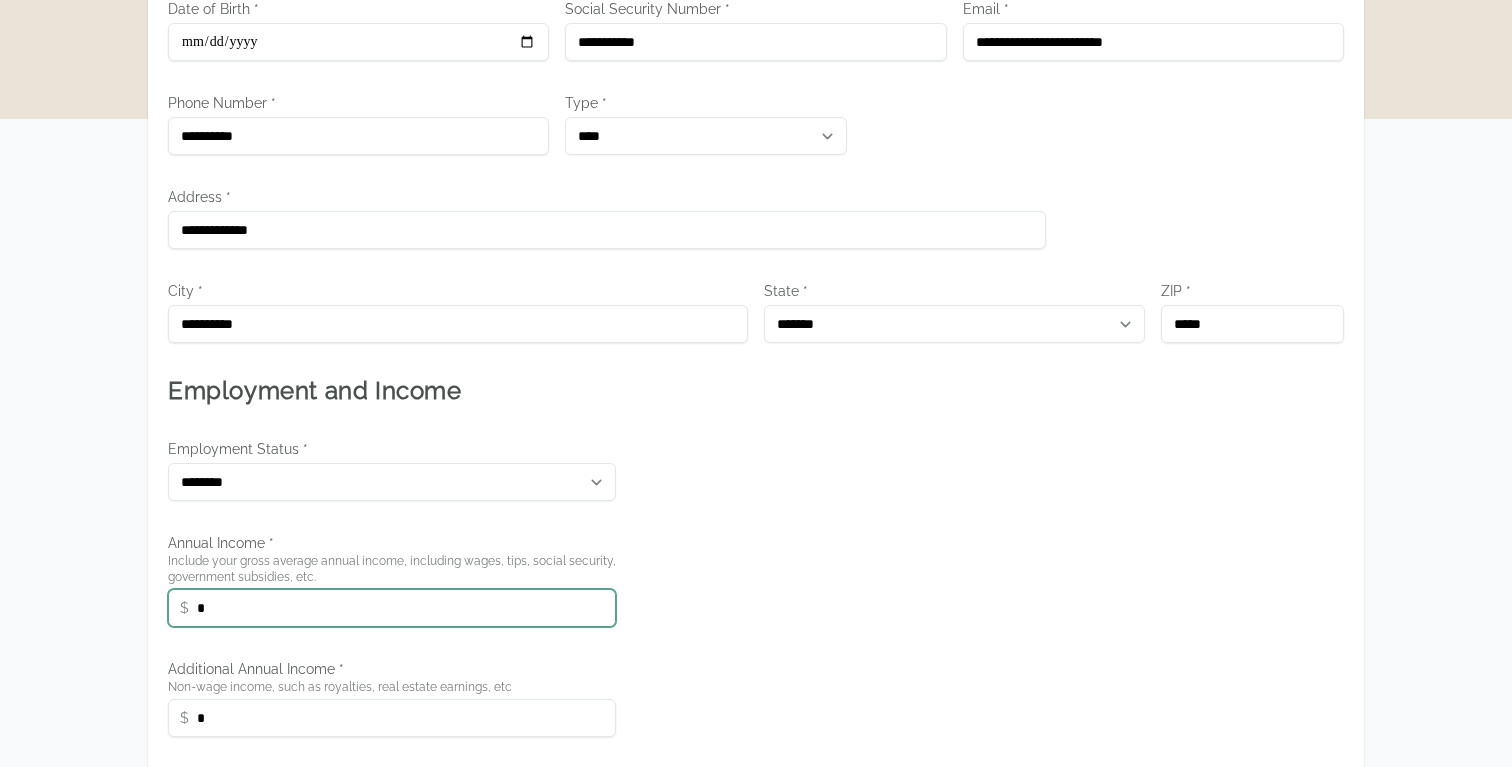 click on "*" at bounding box center [392, 608] 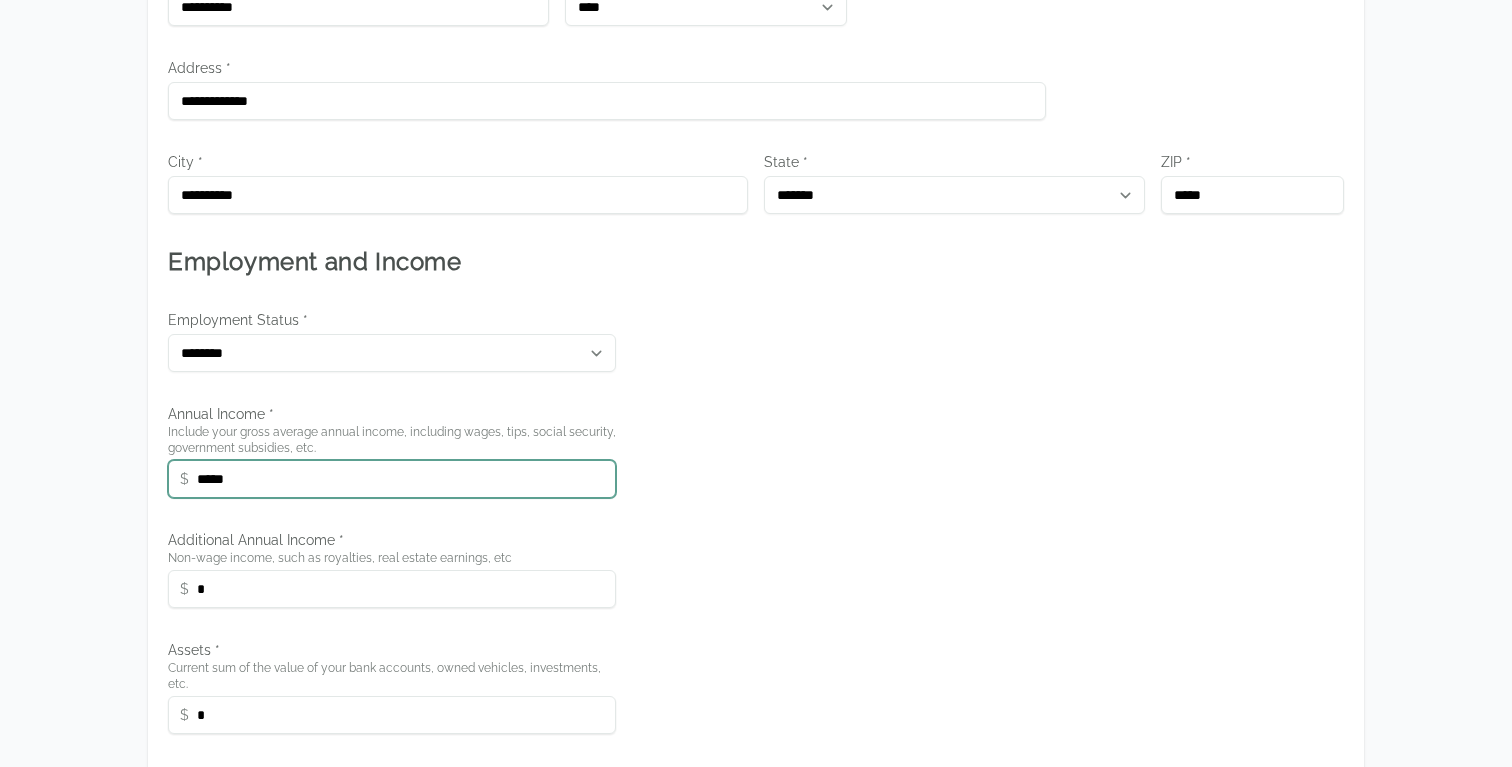 scroll, scrollTop: 577, scrollLeft: 0, axis: vertical 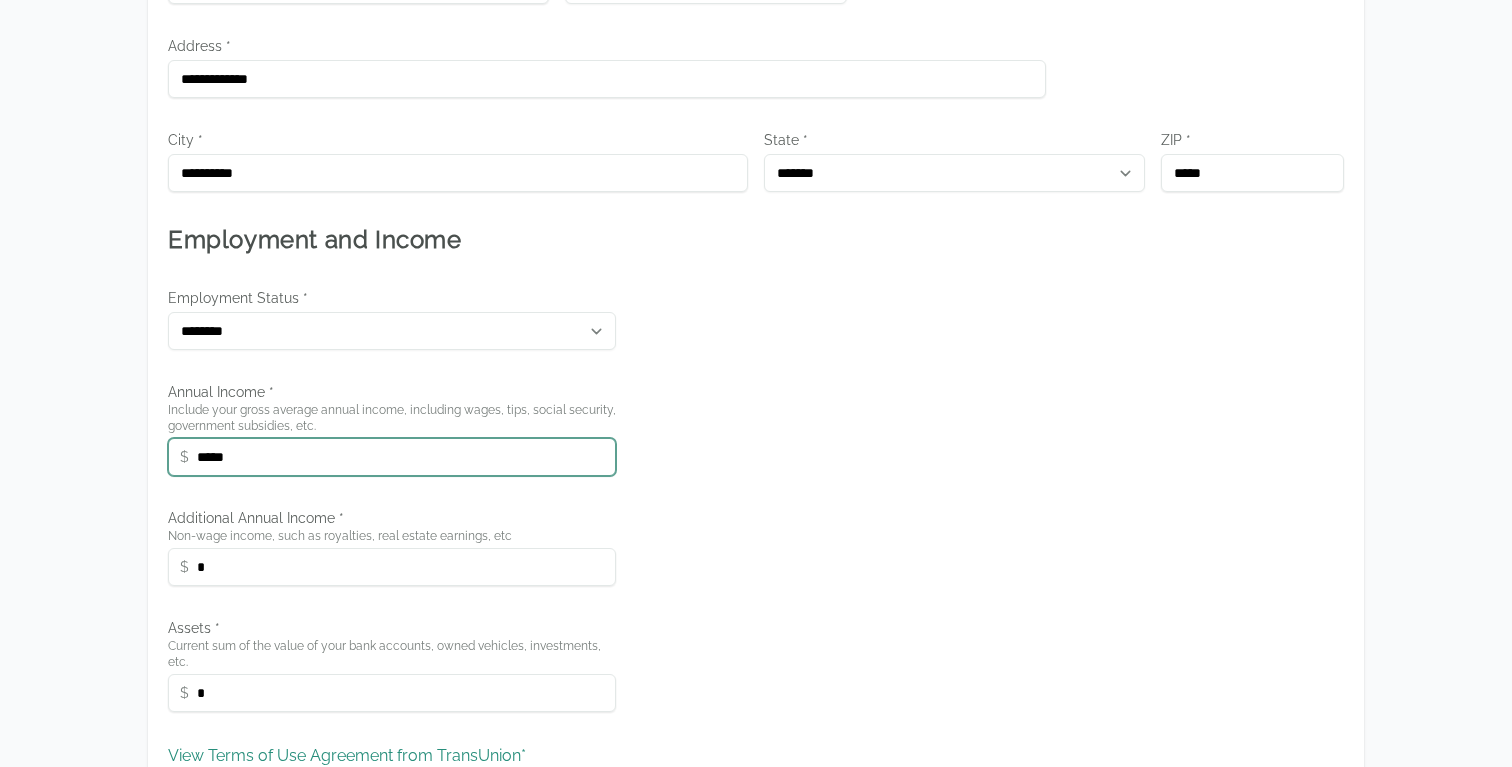 type on "*****" 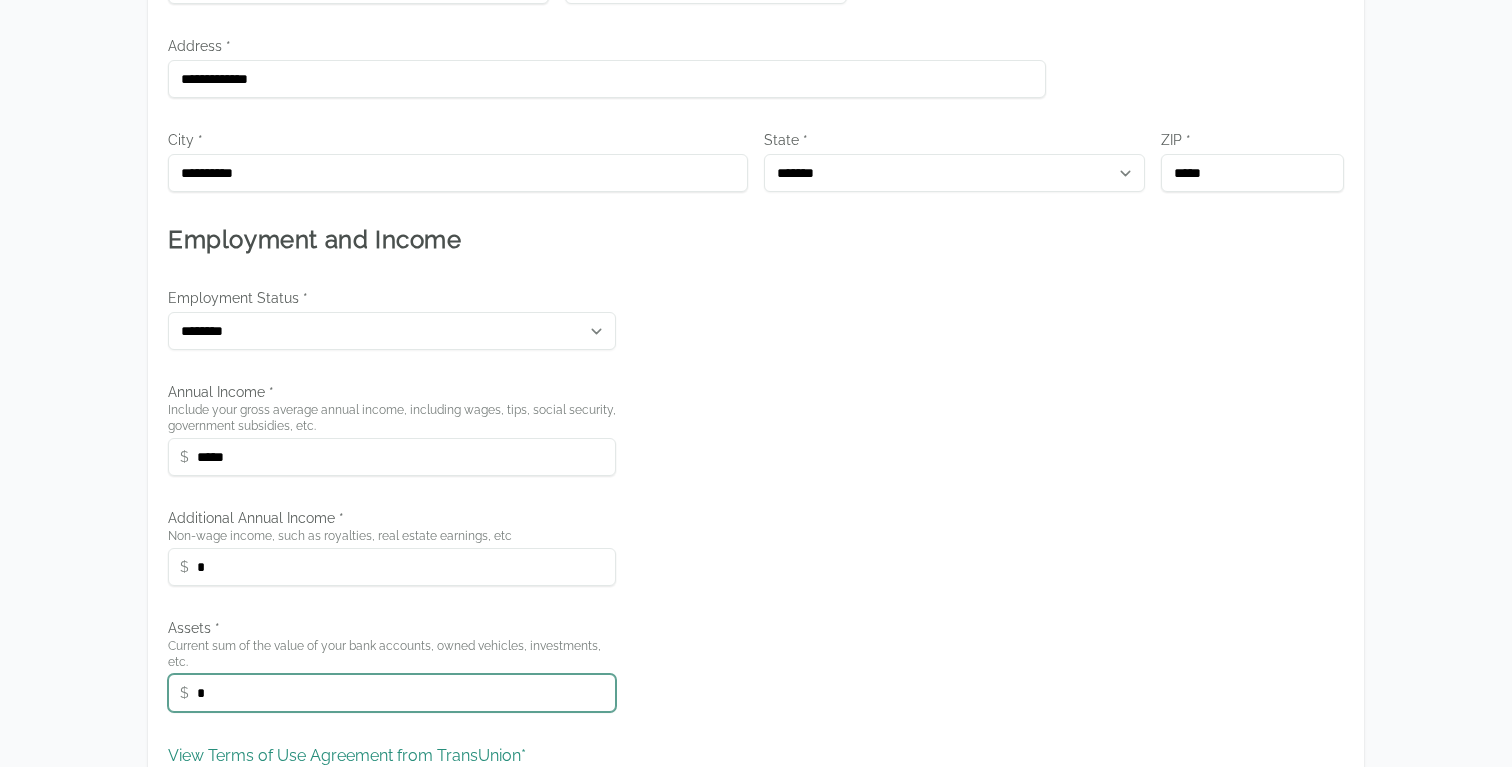 click on "*" at bounding box center [392, 693] 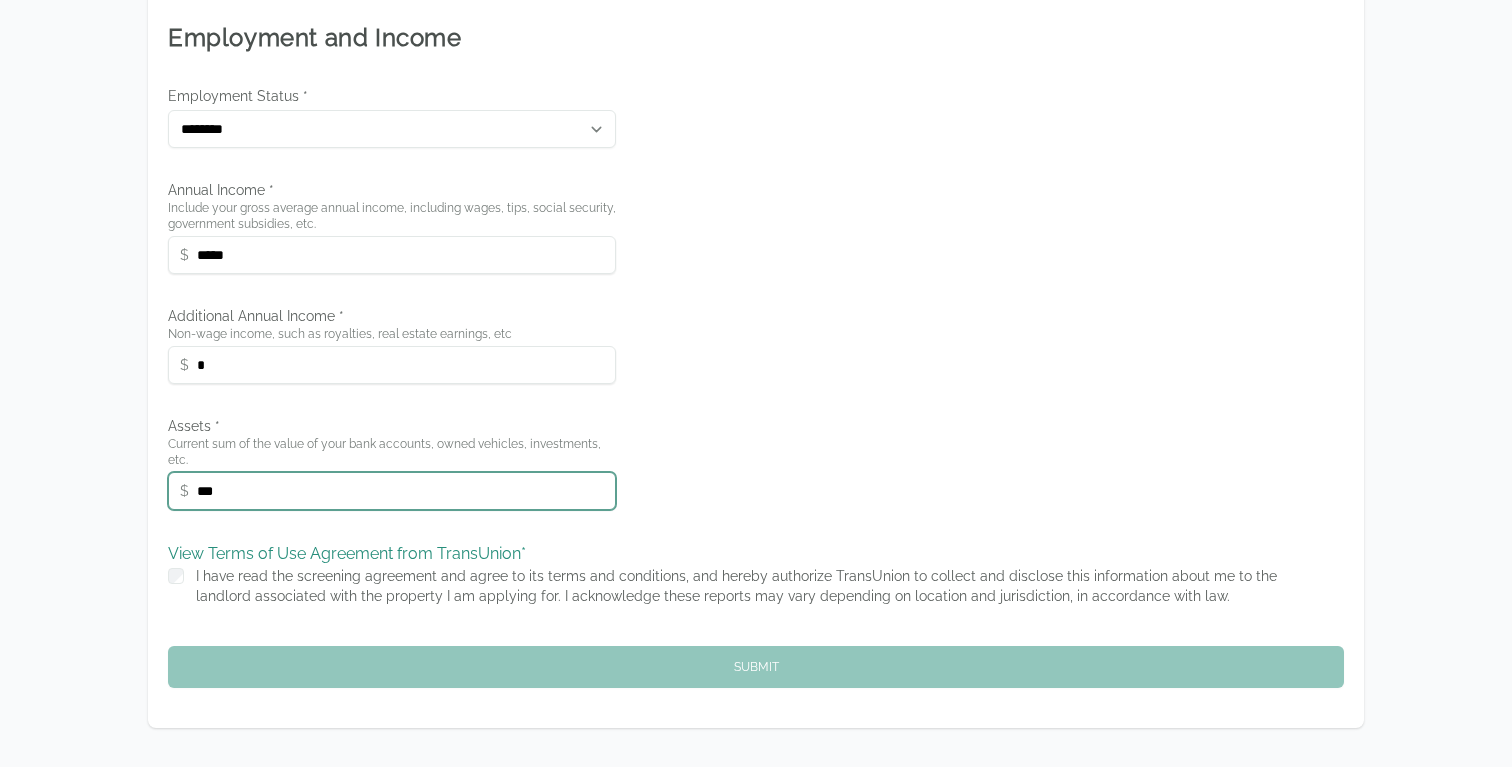 scroll, scrollTop: 856, scrollLeft: 0, axis: vertical 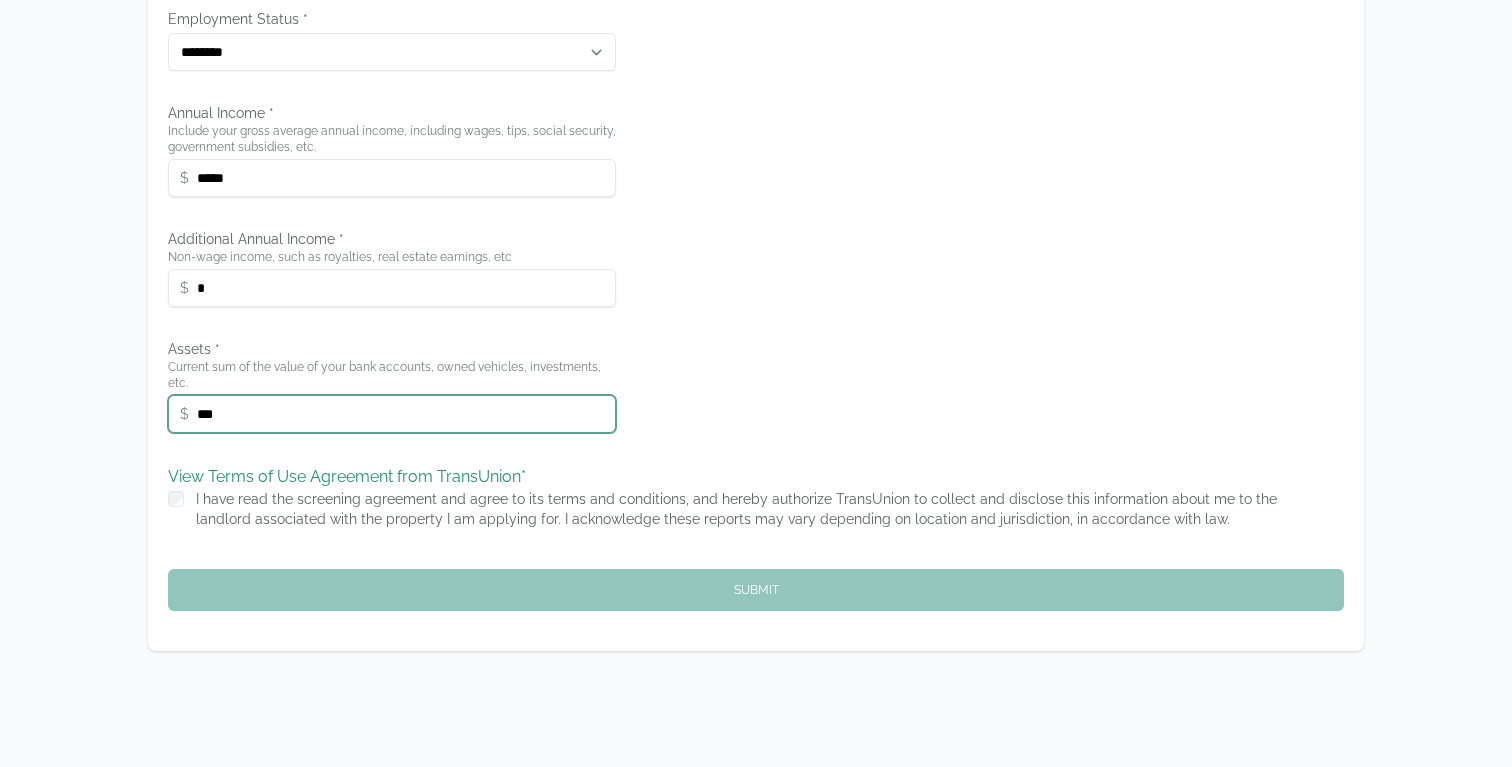 type on "***" 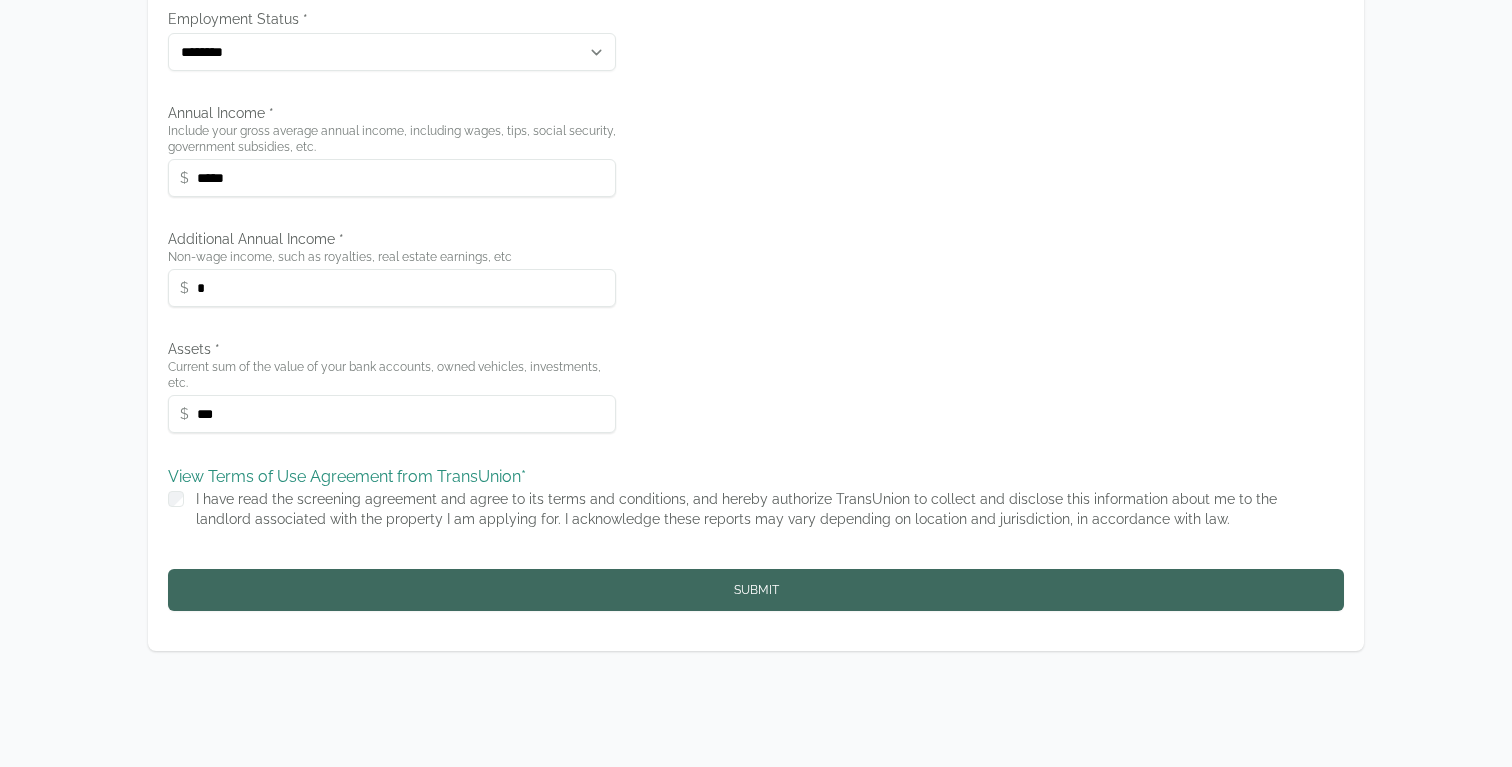 click on "Submit" at bounding box center [756, 590] 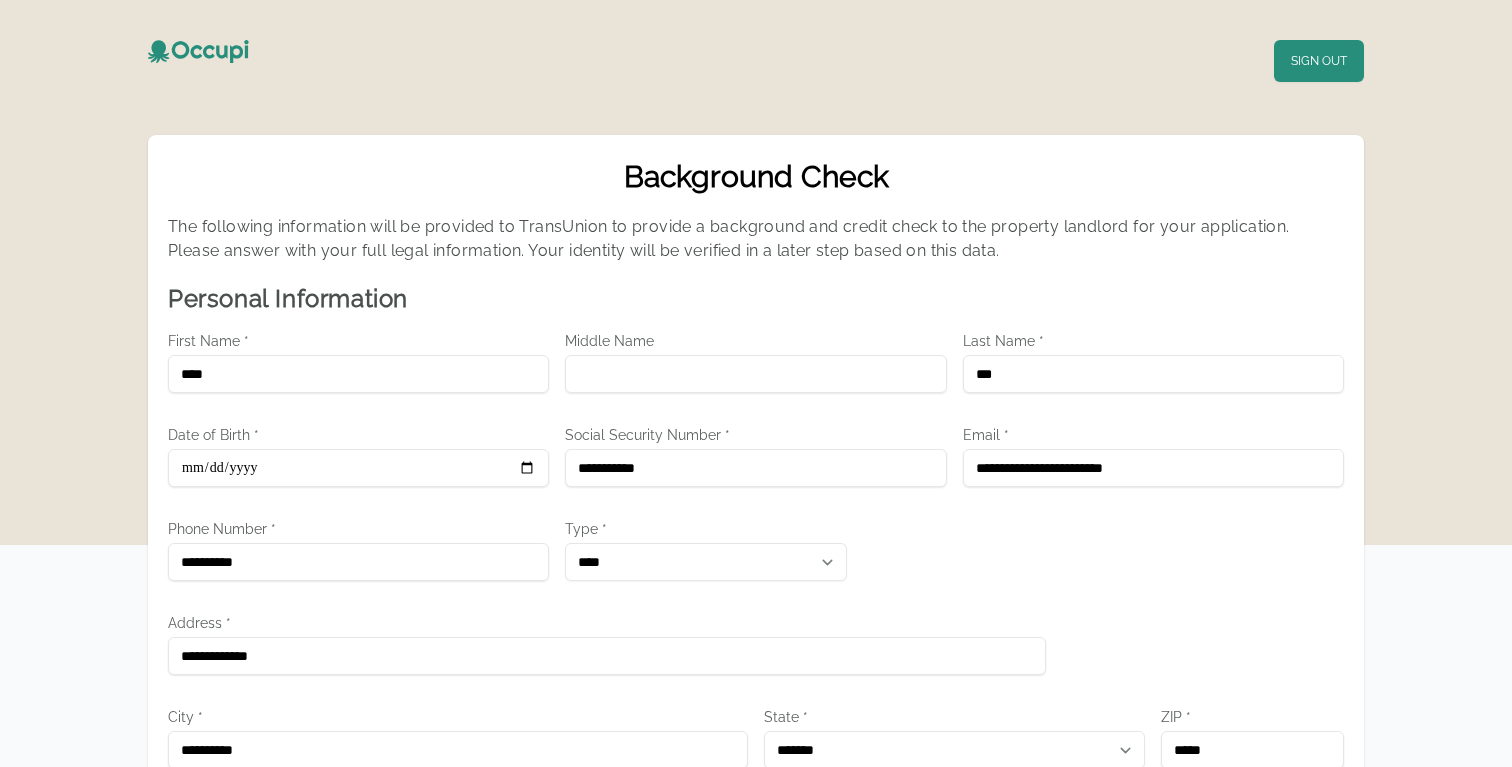 scroll, scrollTop: 0, scrollLeft: 0, axis: both 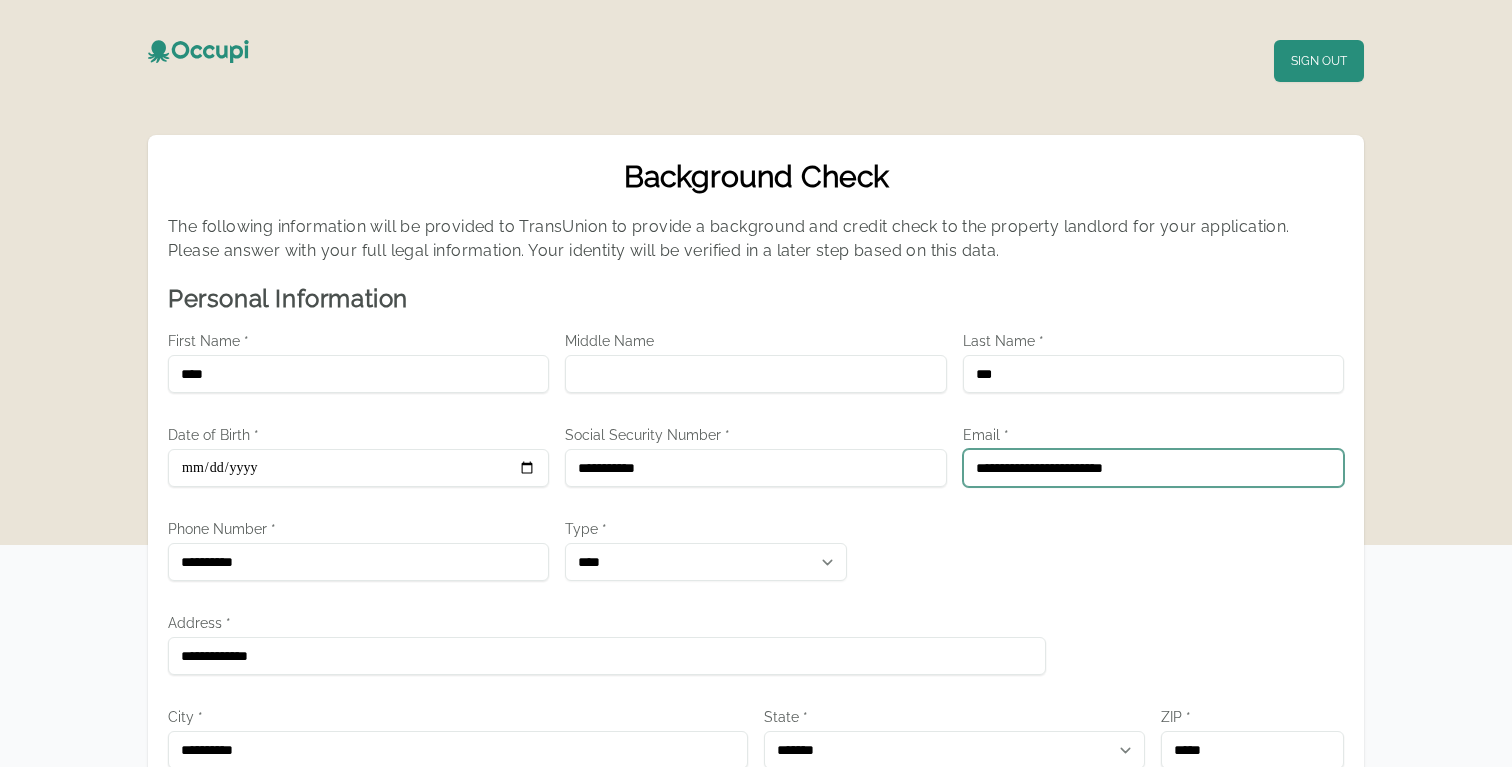 click on "**********" at bounding box center (1153, 468) 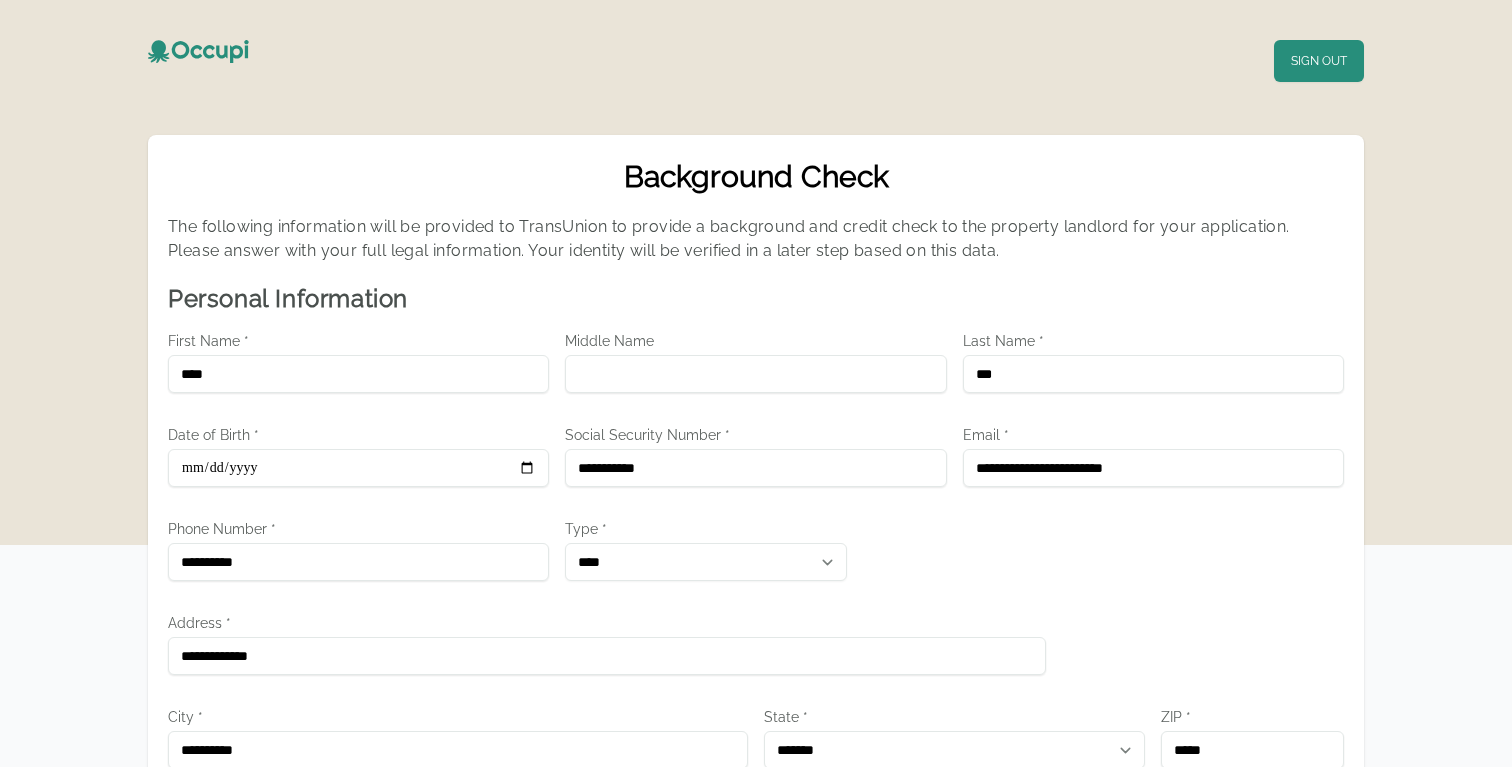 click on "**********" at bounding box center (756, 899) 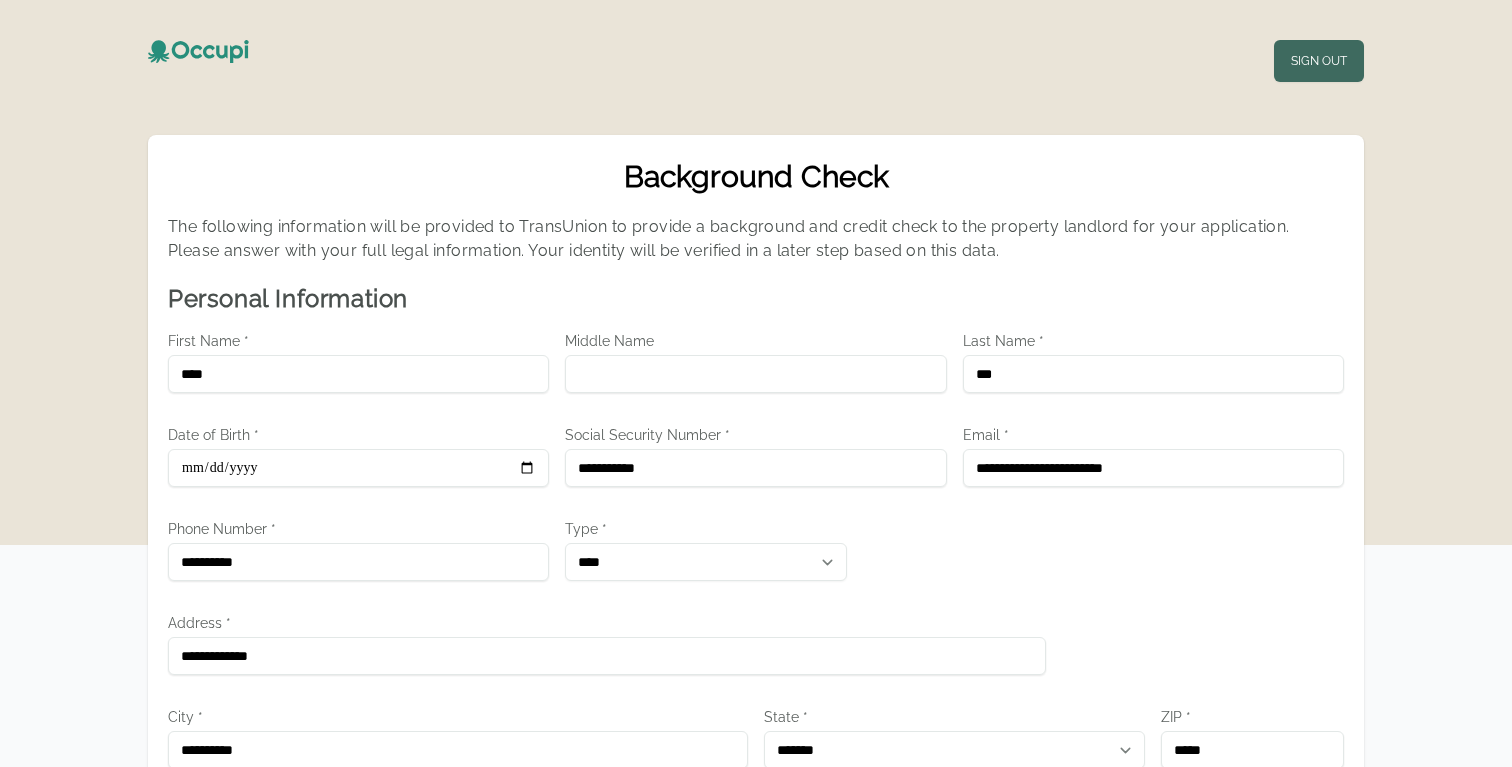 click on "Sign Out" at bounding box center [1319, 61] 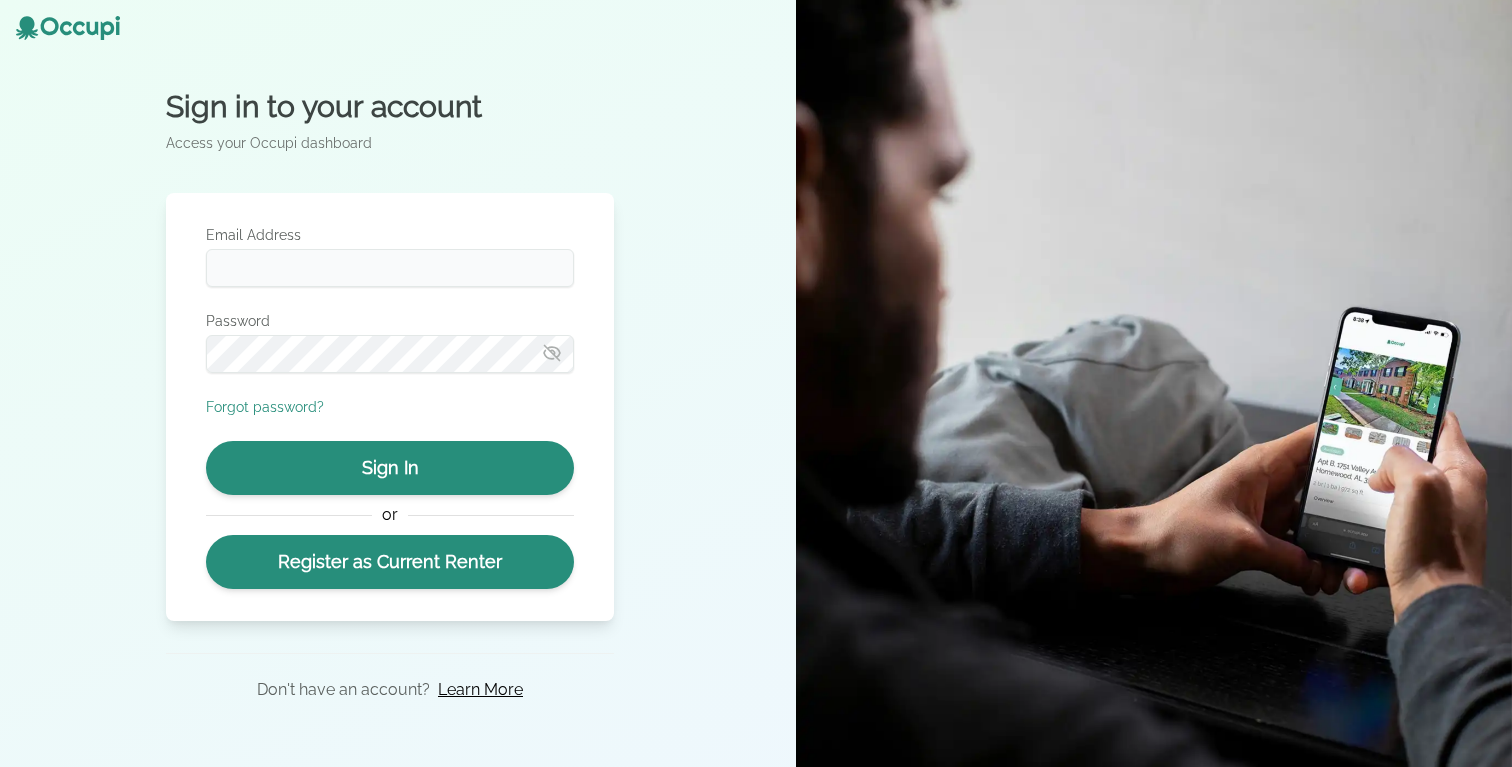 scroll, scrollTop: 0, scrollLeft: 0, axis: both 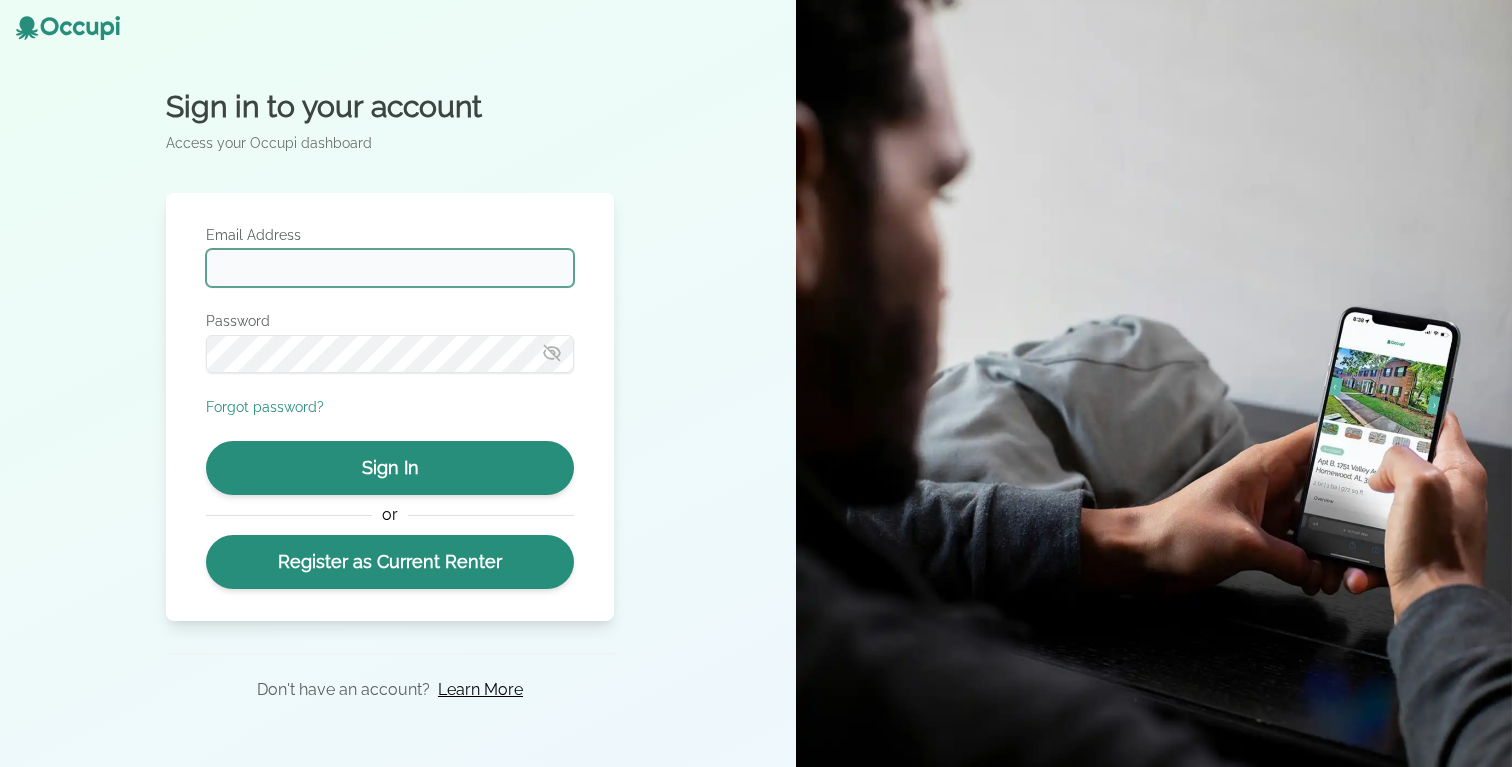 click on "Email Address" at bounding box center (390, 268) 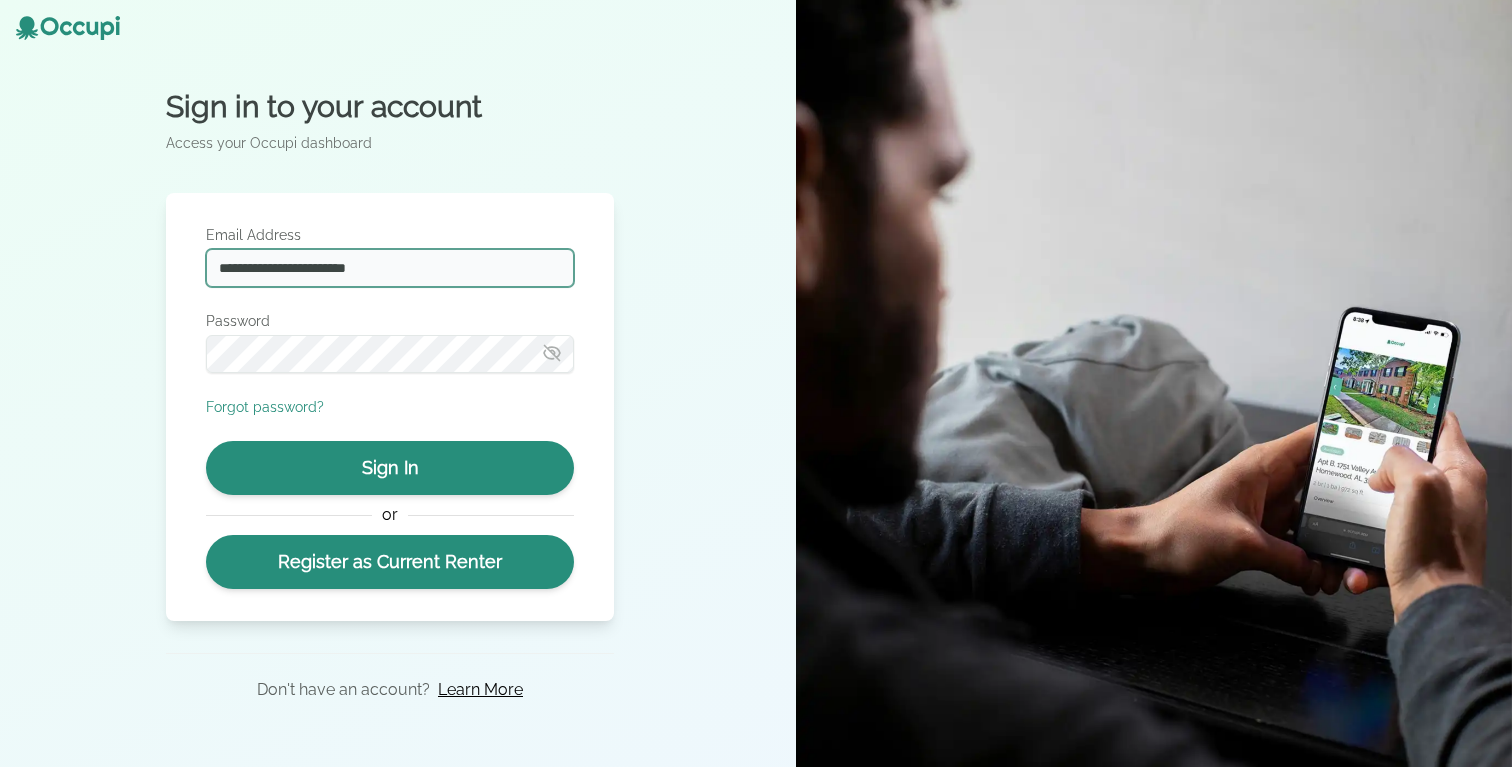 type on "**********" 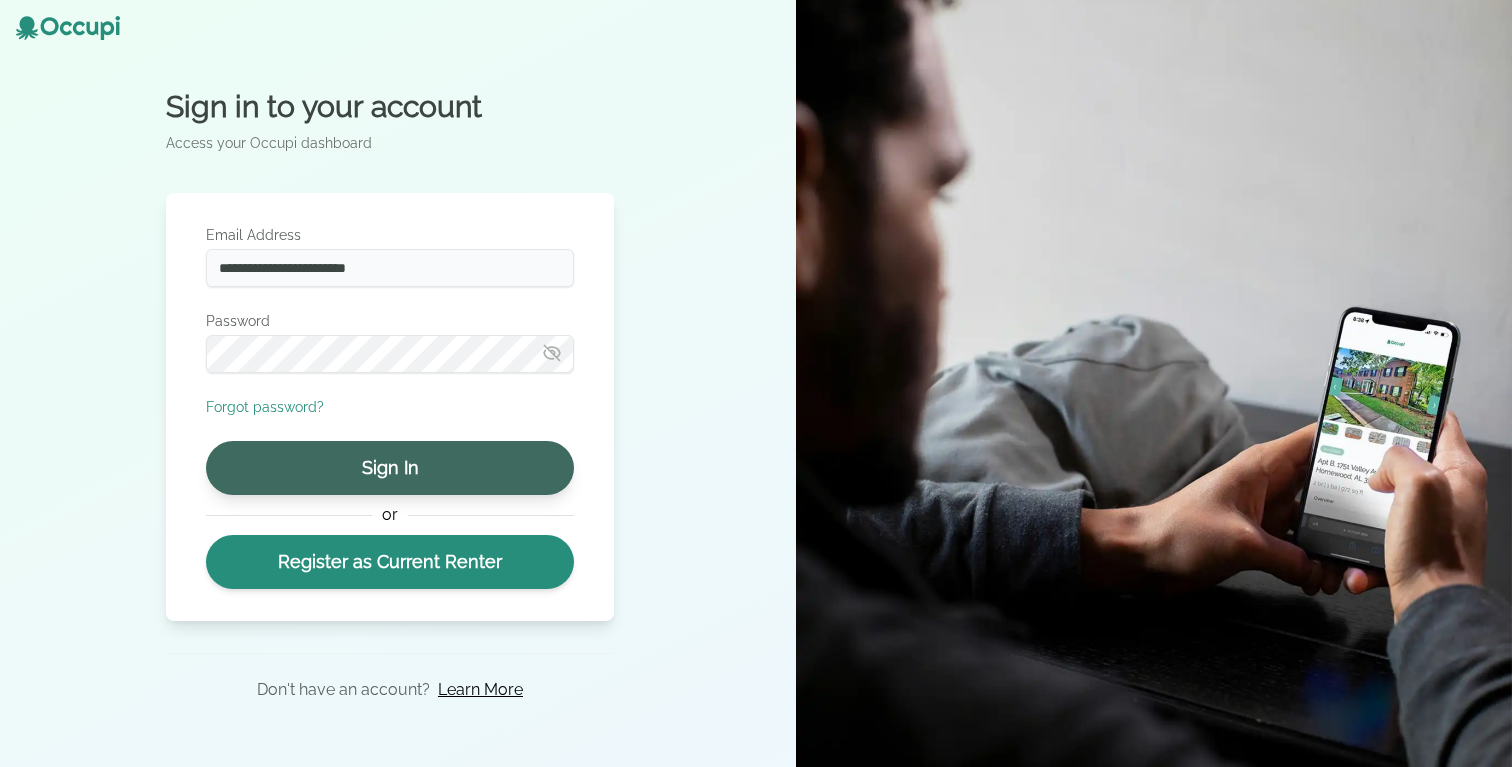 click on "Sign In" at bounding box center (390, 468) 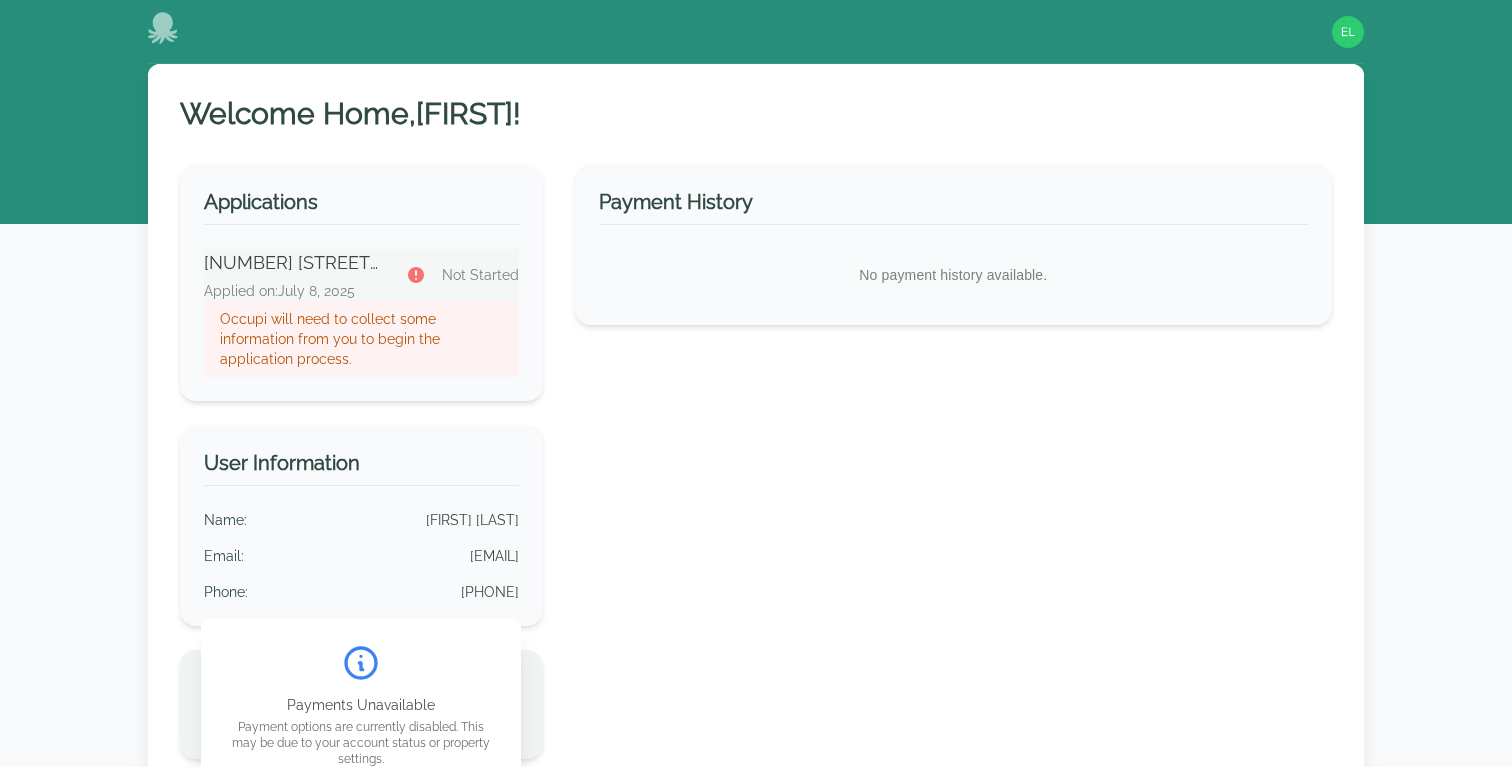 click on "Applied on:  [DATE]" at bounding box center (293, 291) 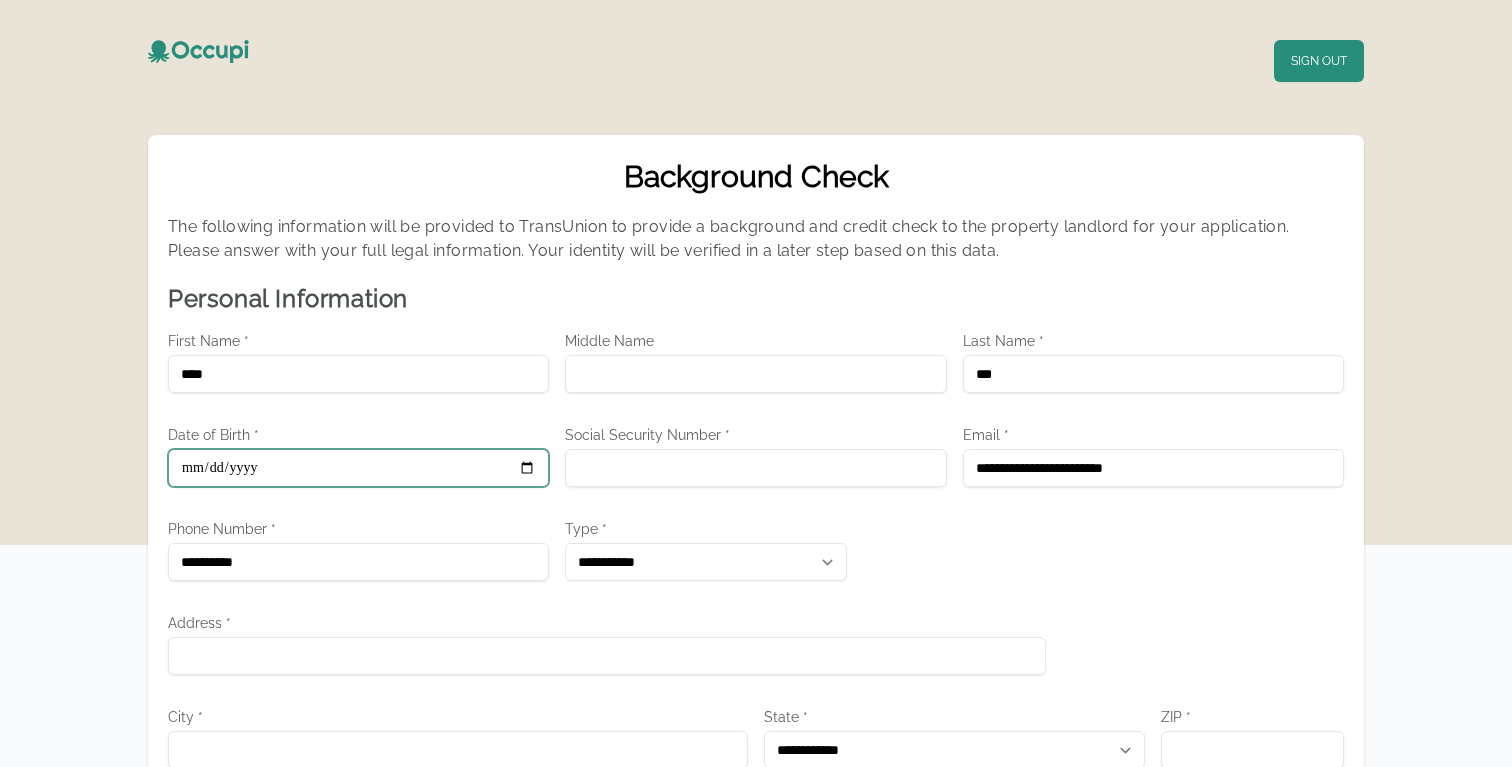 click on "Date of Birth *" at bounding box center (358, 468) 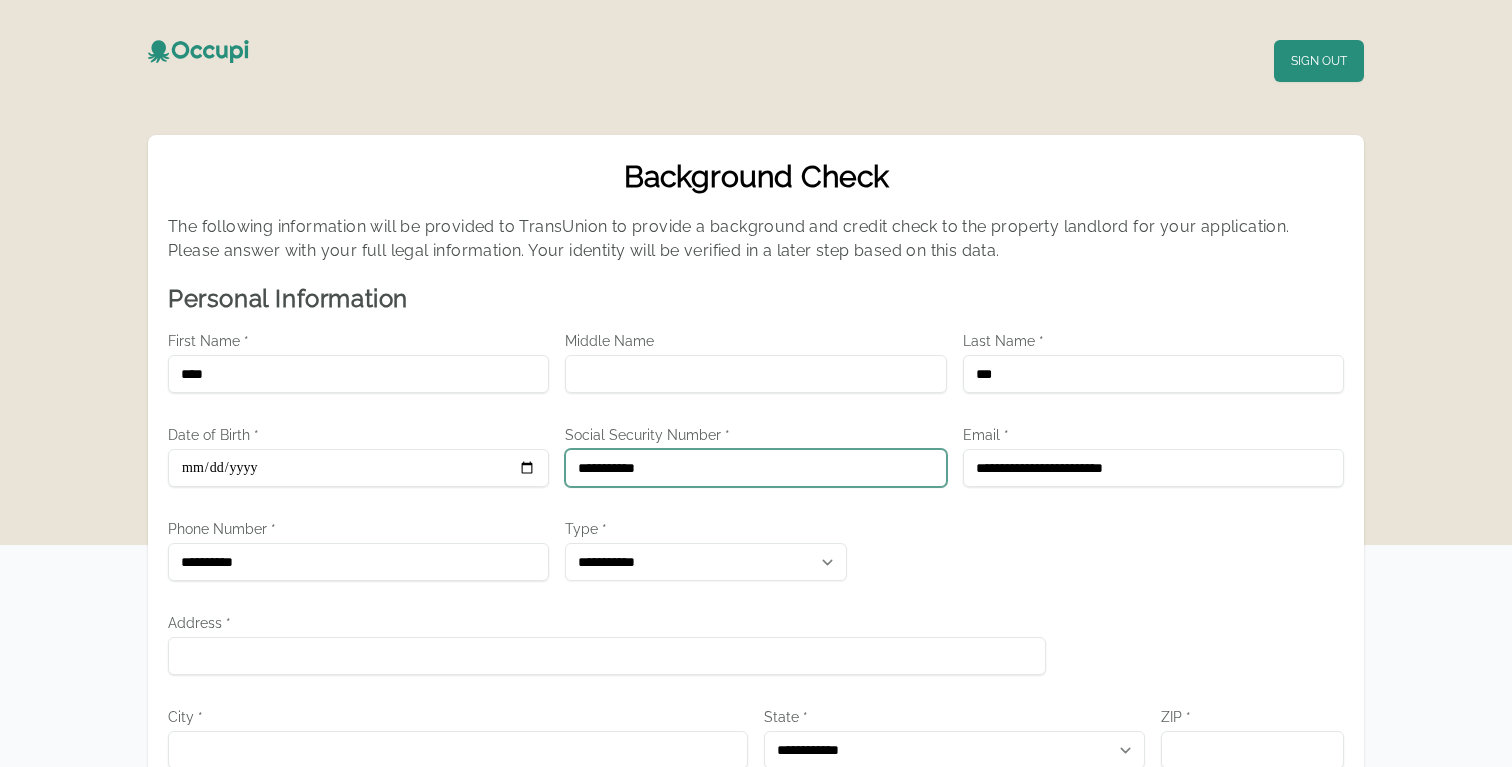 type on "**********" 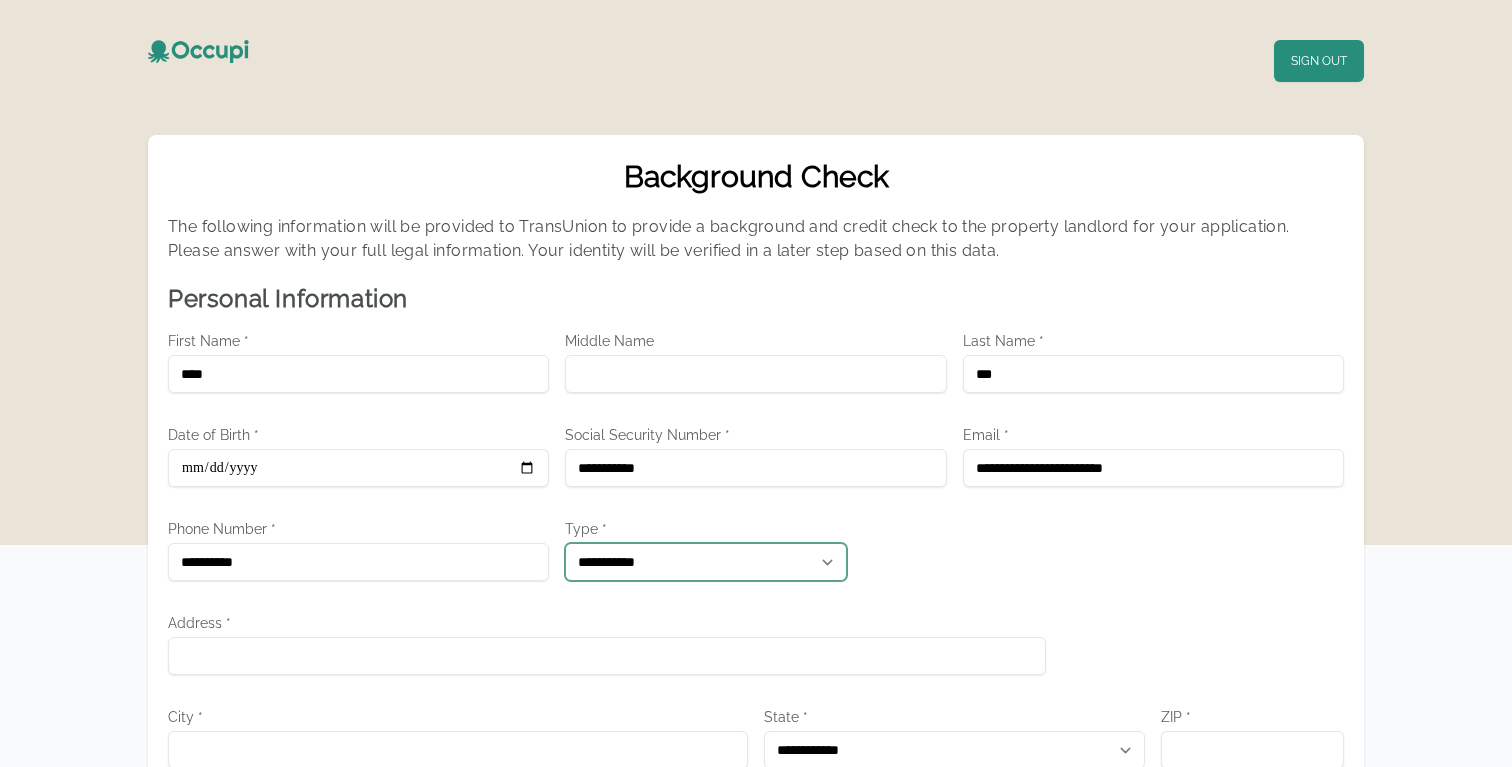 click on "**********" at bounding box center [706, 562] 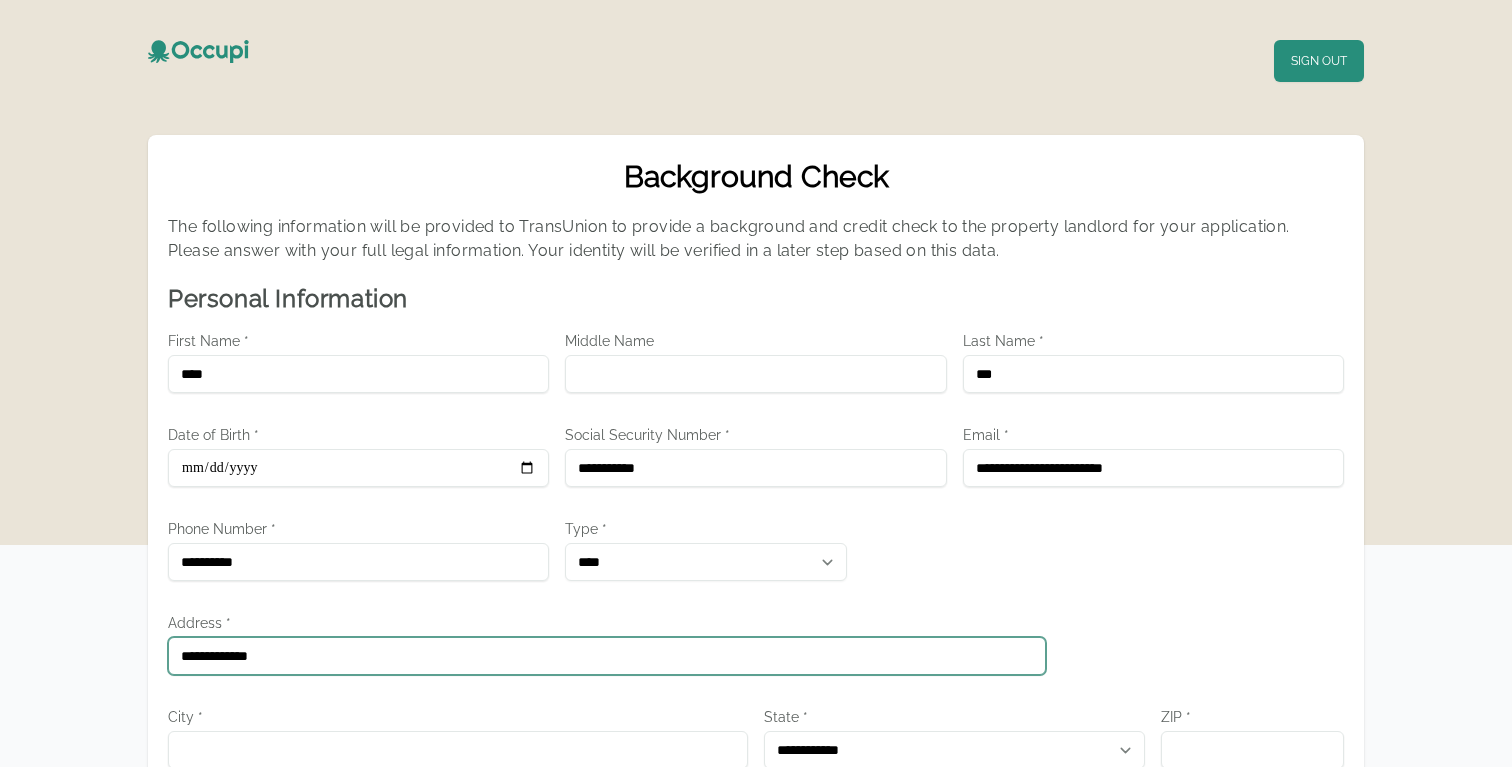 type on "**********" 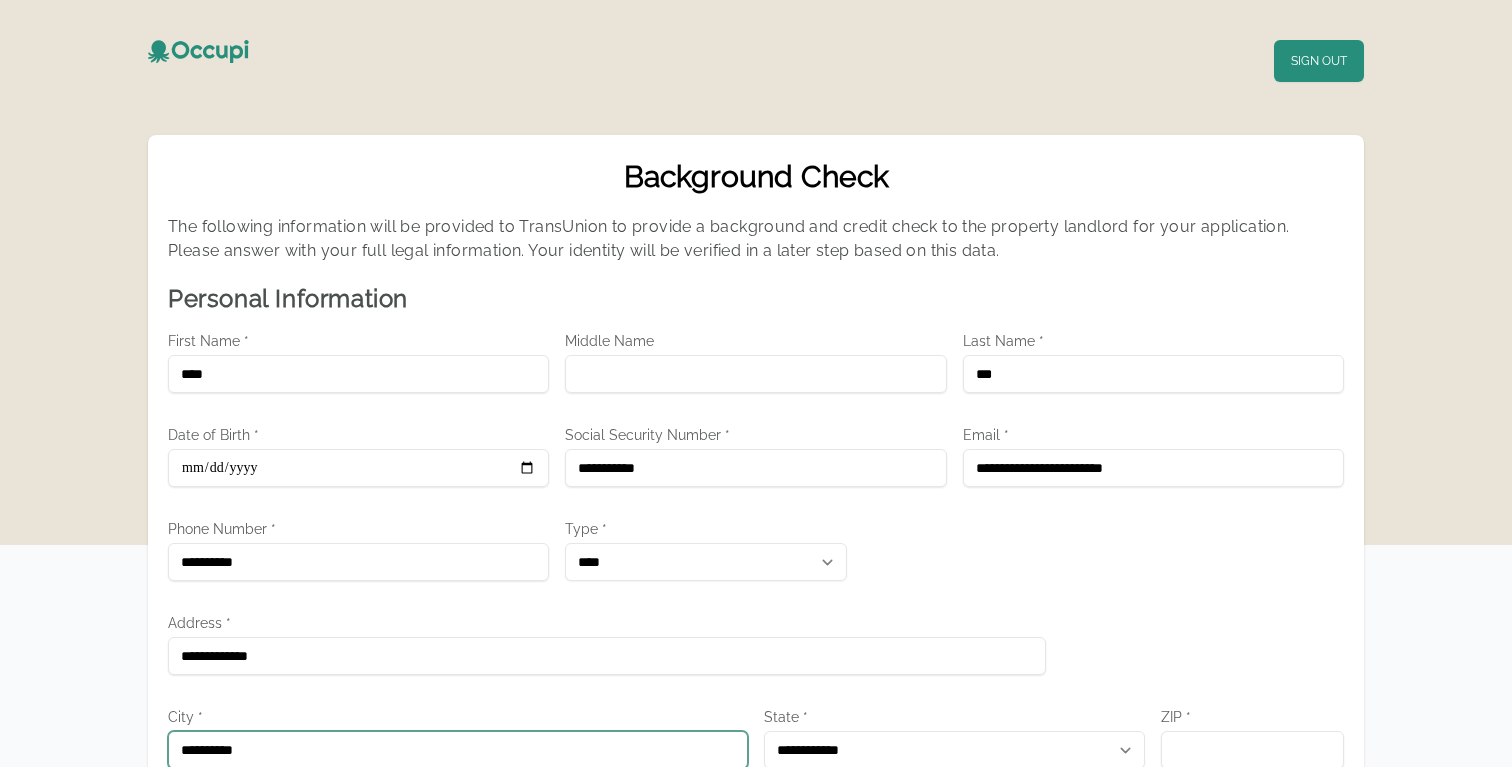 type on "**********" 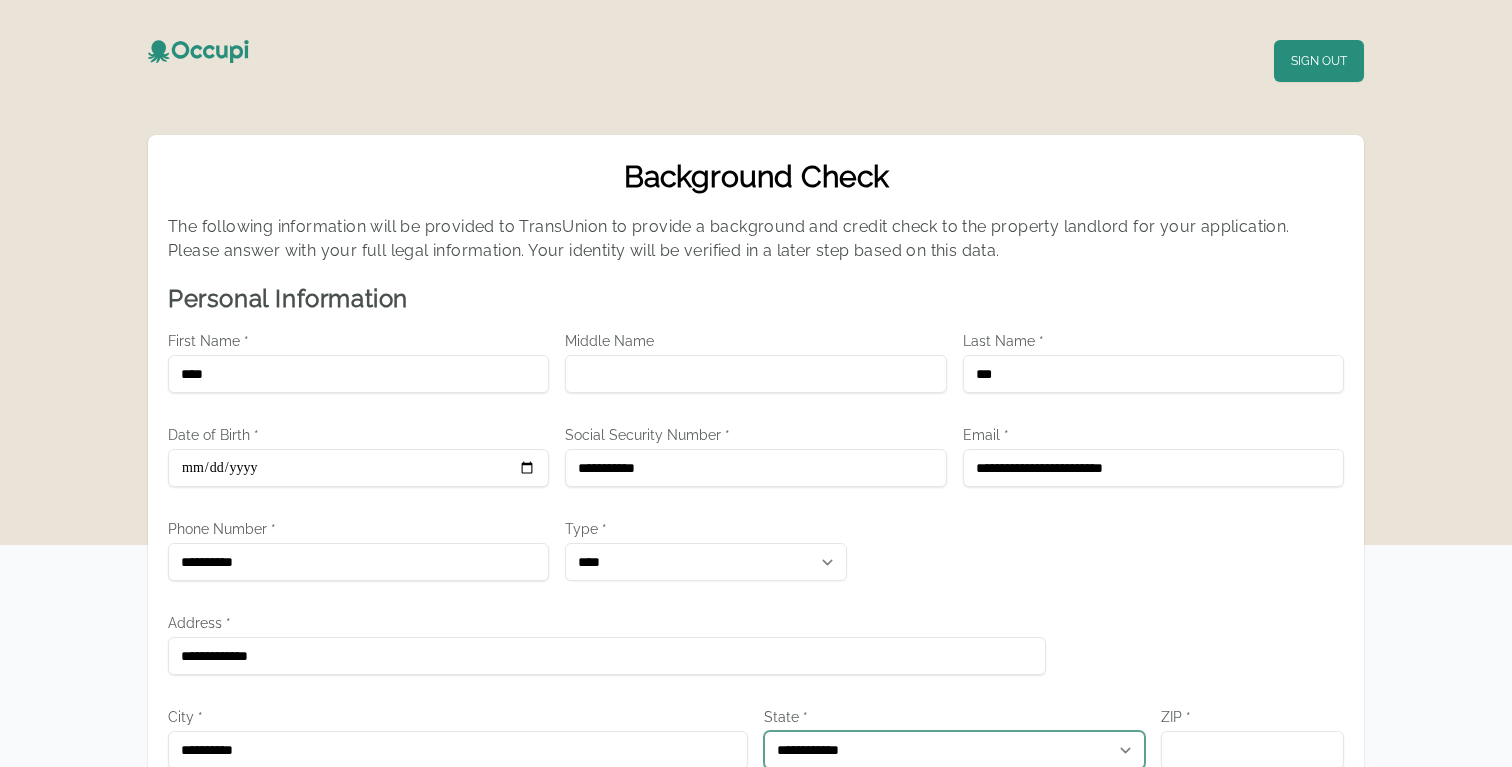 scroll, scrollTop: 2, scrollLeft: 0, axis: vertical 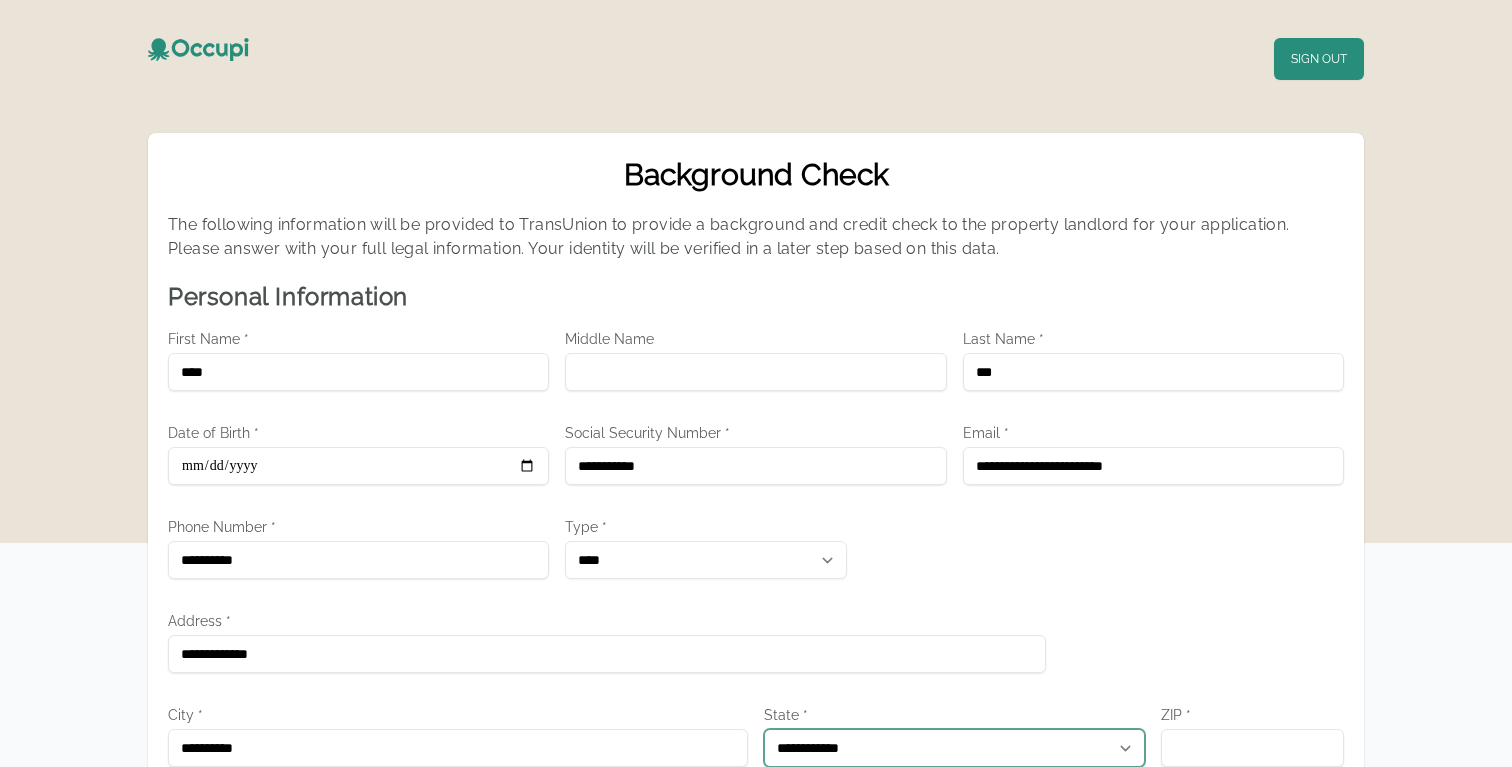select on "**" 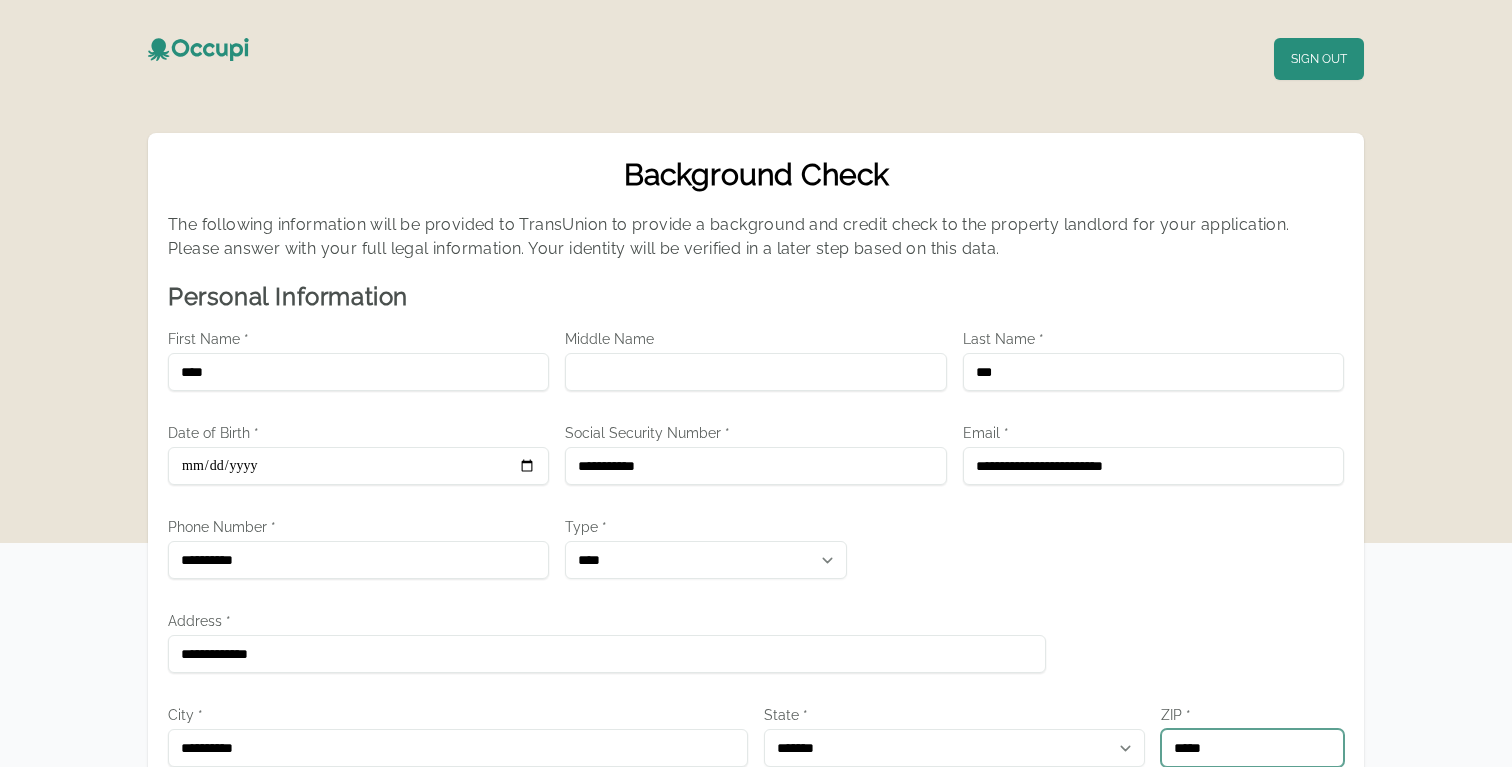 type on "*****" 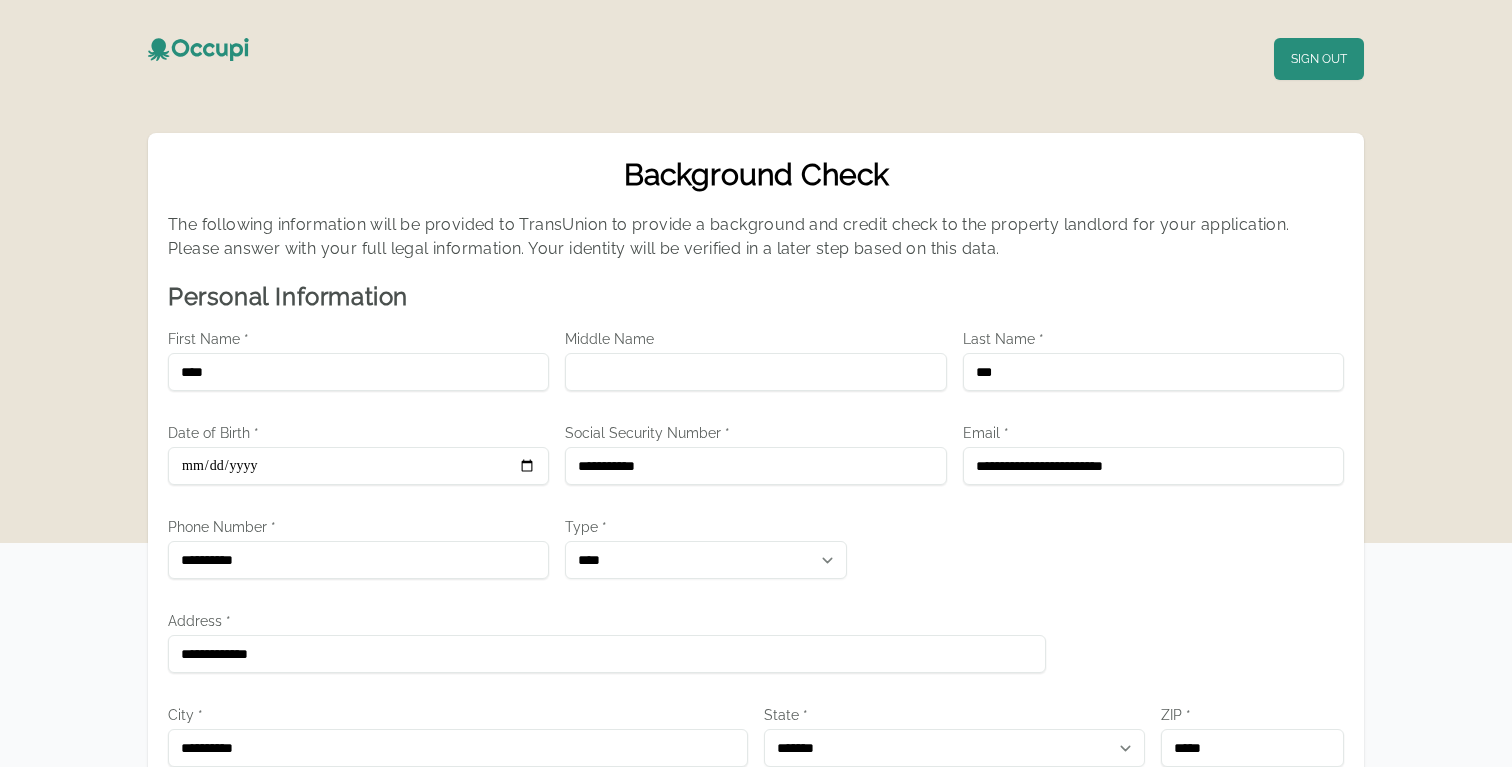 click on "**********" at bounding box center [756, 897] 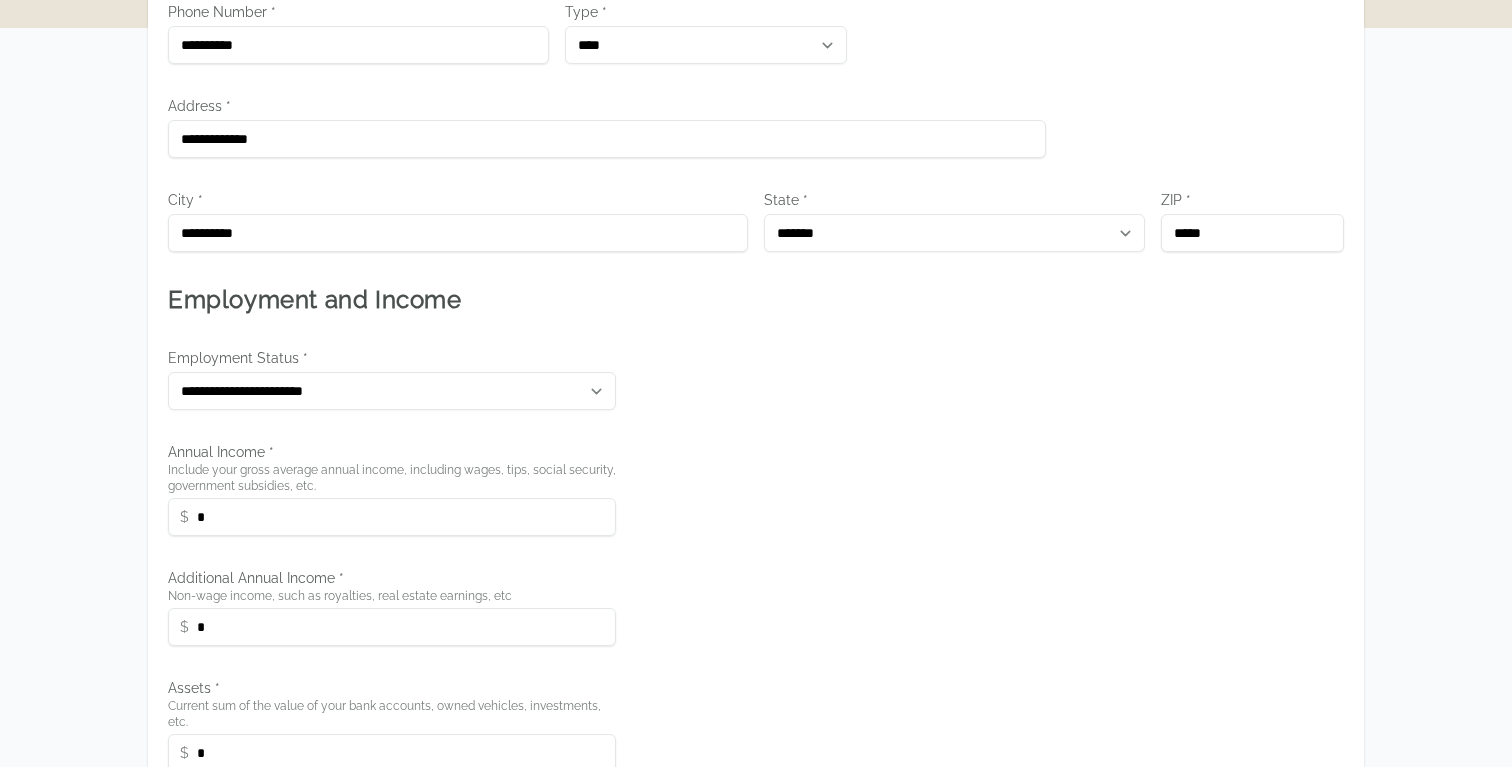scroll, scrollTop: 555, scrollLeft: 0, axis: vertical 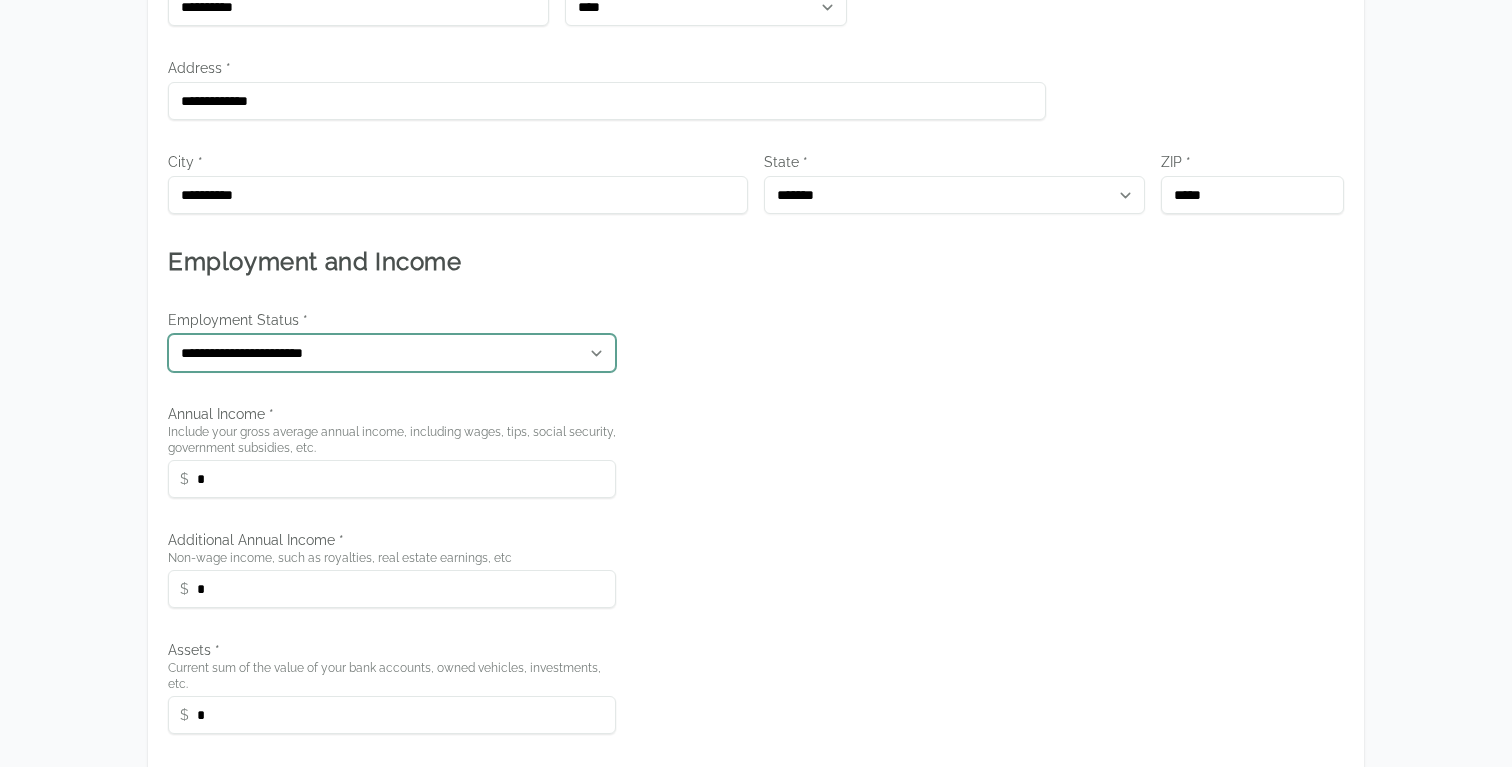 click on "**********" at bounding box center [392, 353] 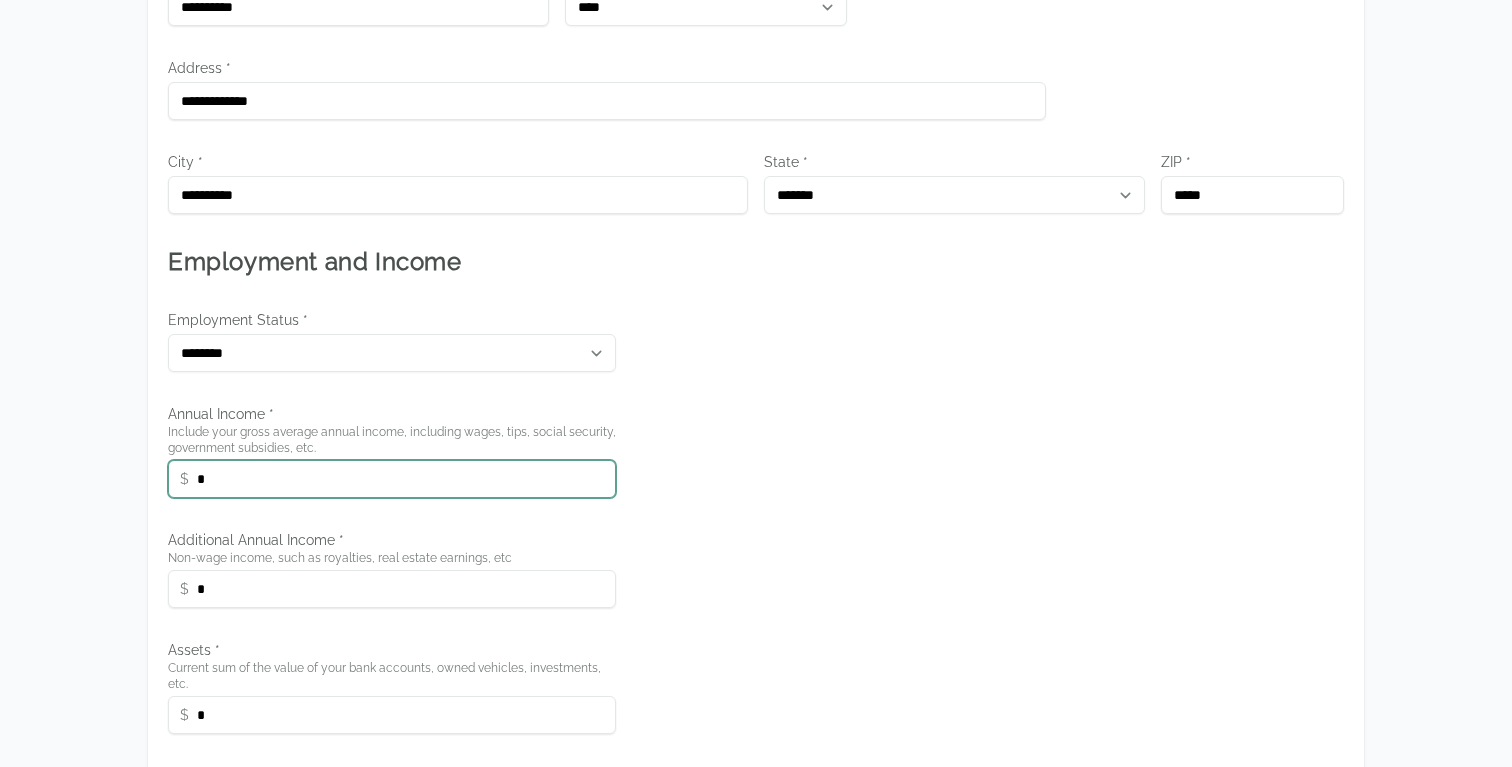 click on "*" at bounding box center [392, 479] 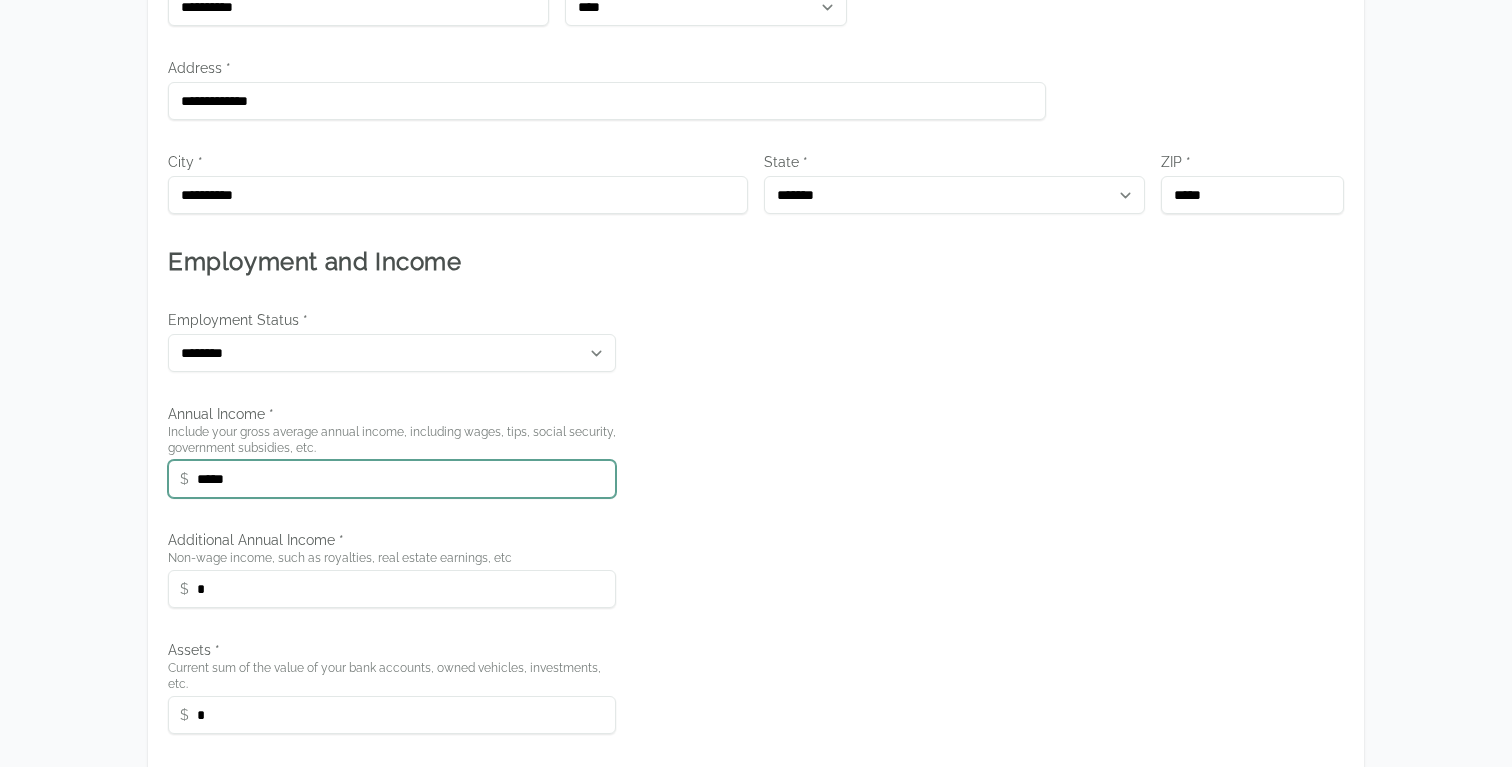 type on "*****" 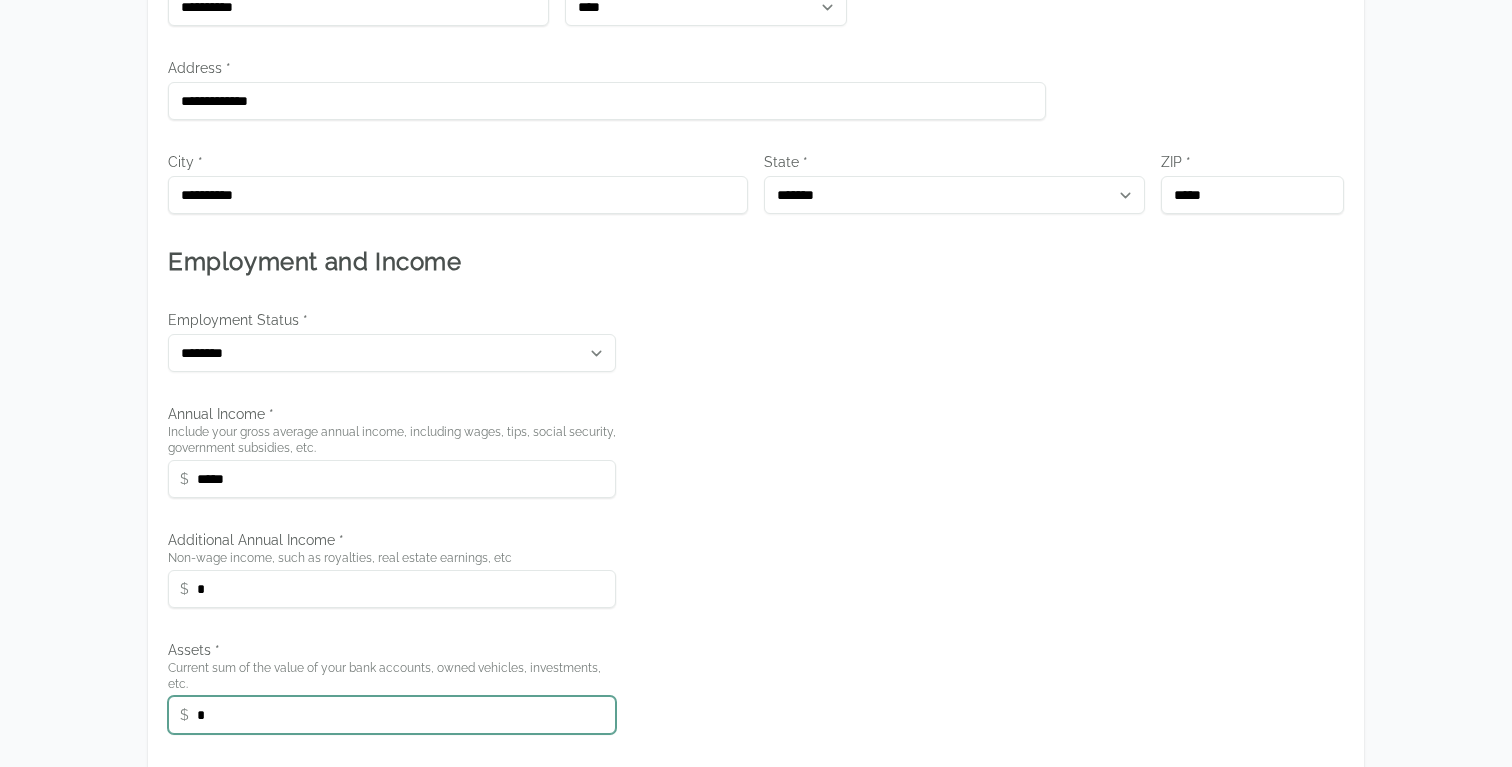 click on "*" at bounding box center [392, 715] 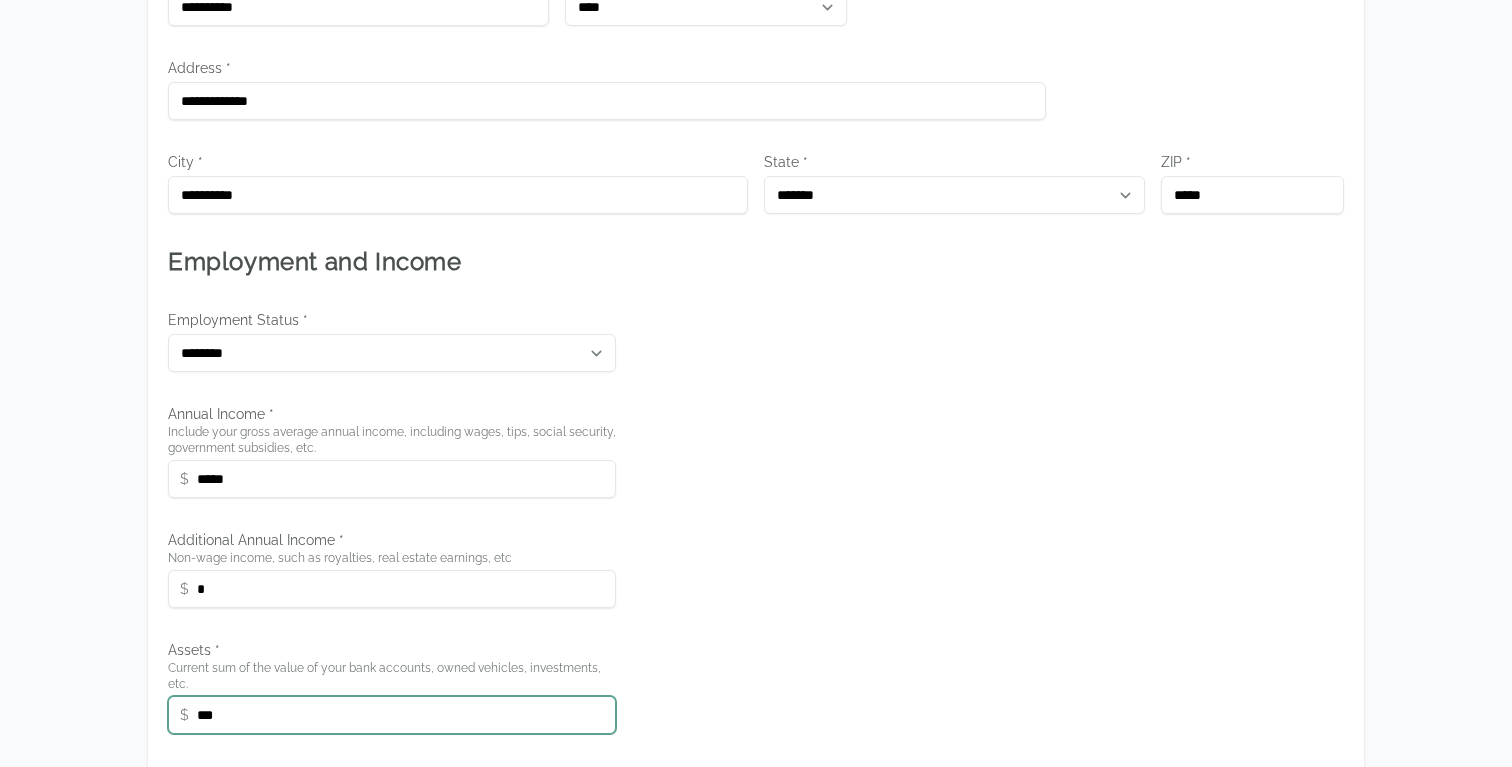 type on "***" 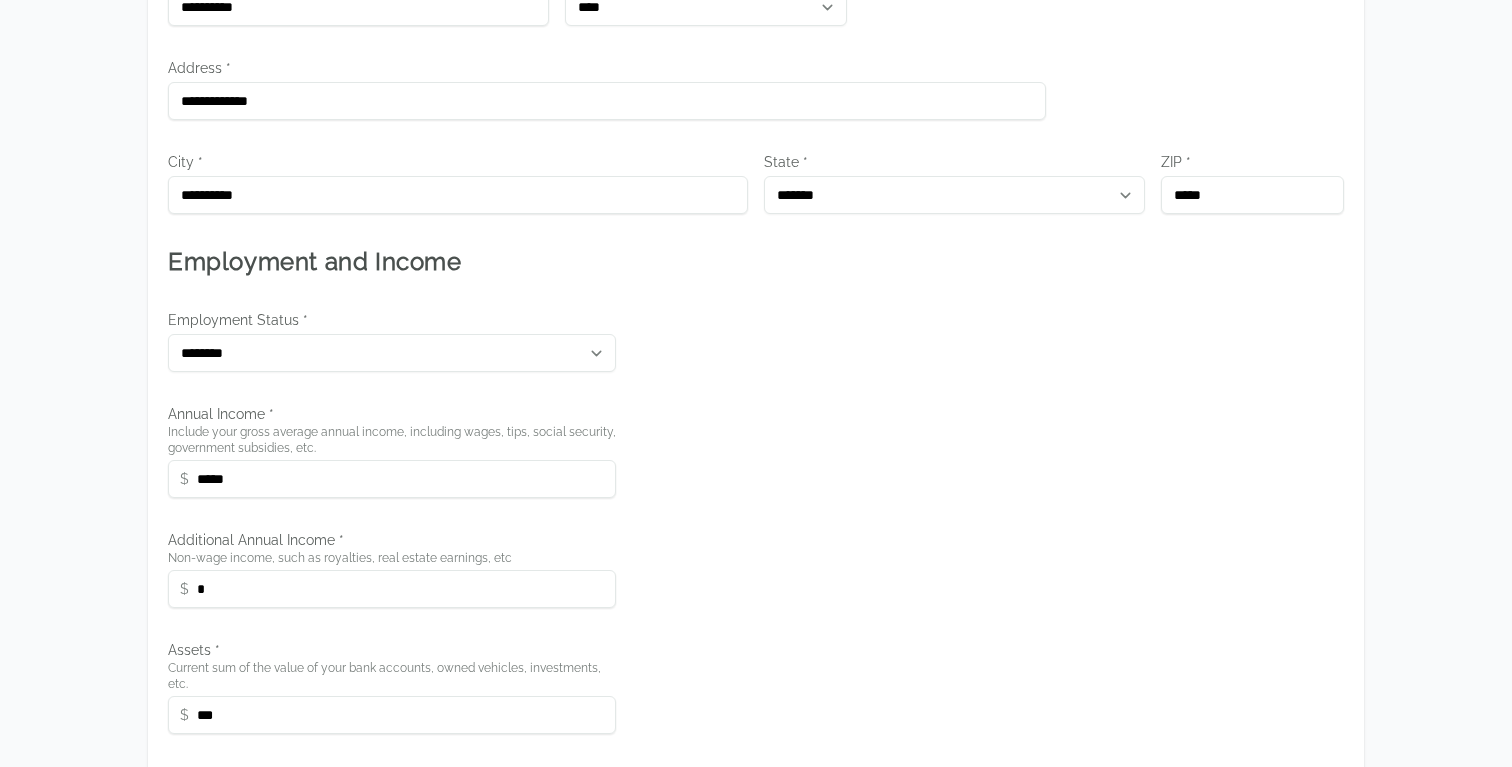 click on "**********" at bounding box center [756, 344] 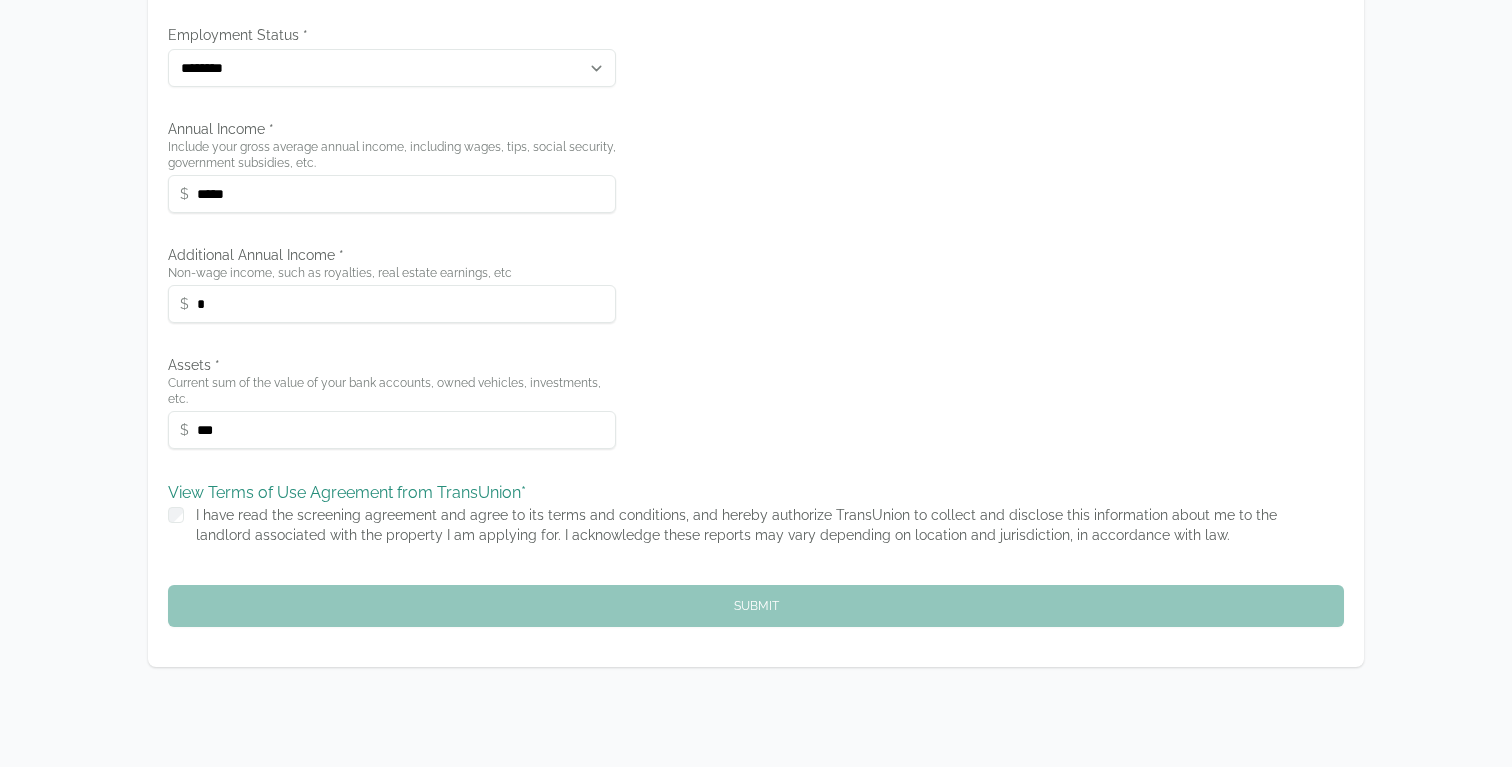 scroll, scrollTop: 884, scrollLeft: 0, axis: vertical 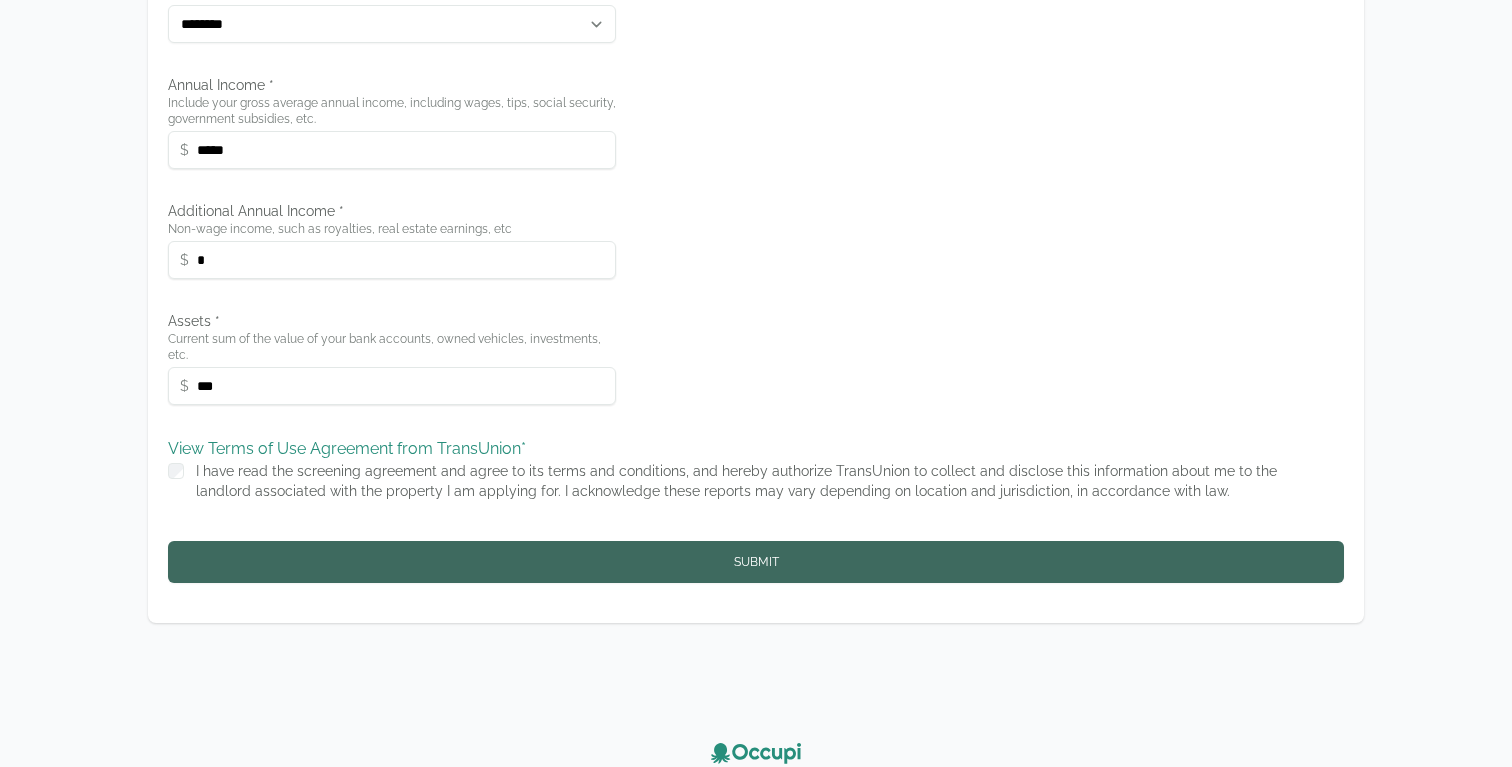 click on "Submit" at bounding box center (756, 562) 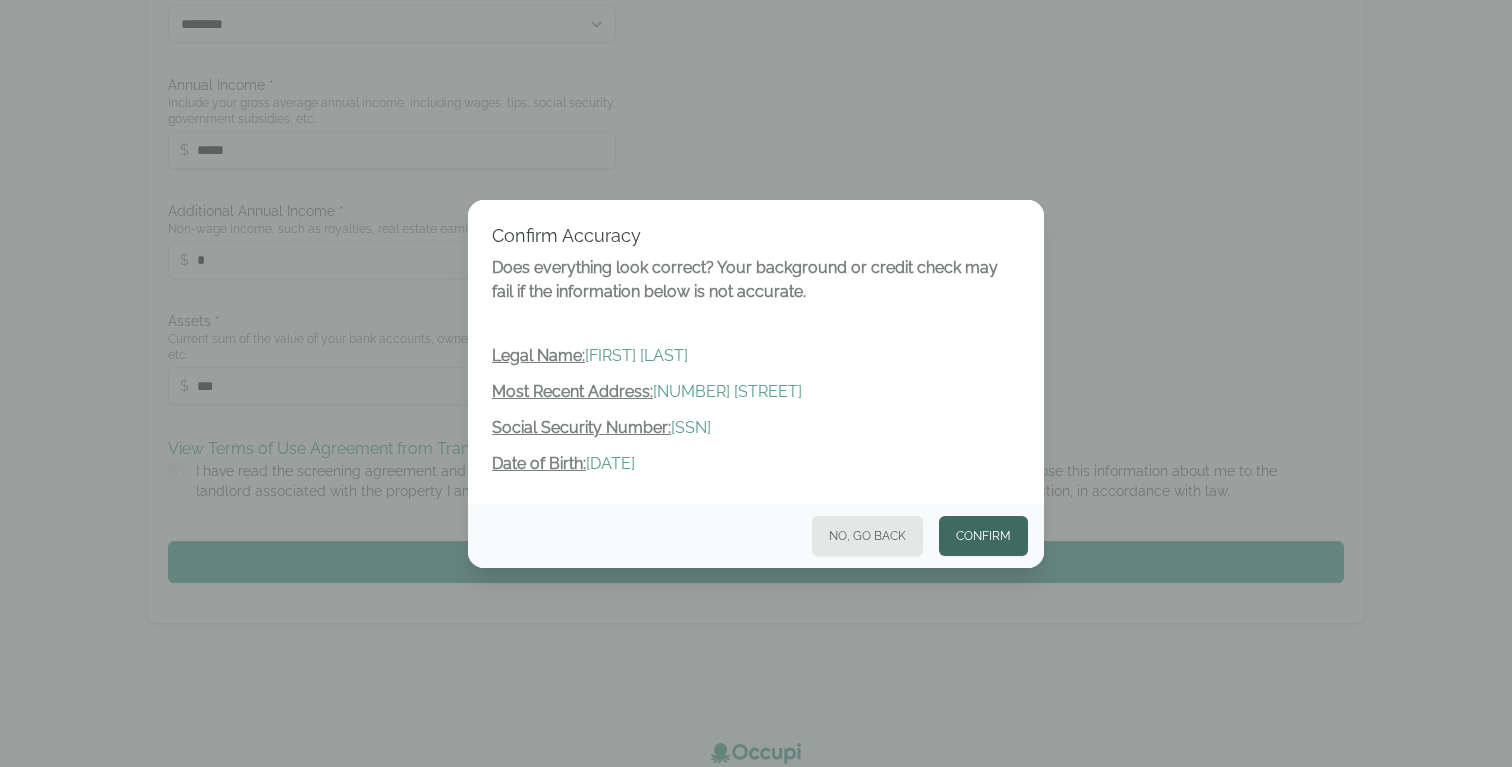 click on "Confirm" at bounding box center [983, 536] 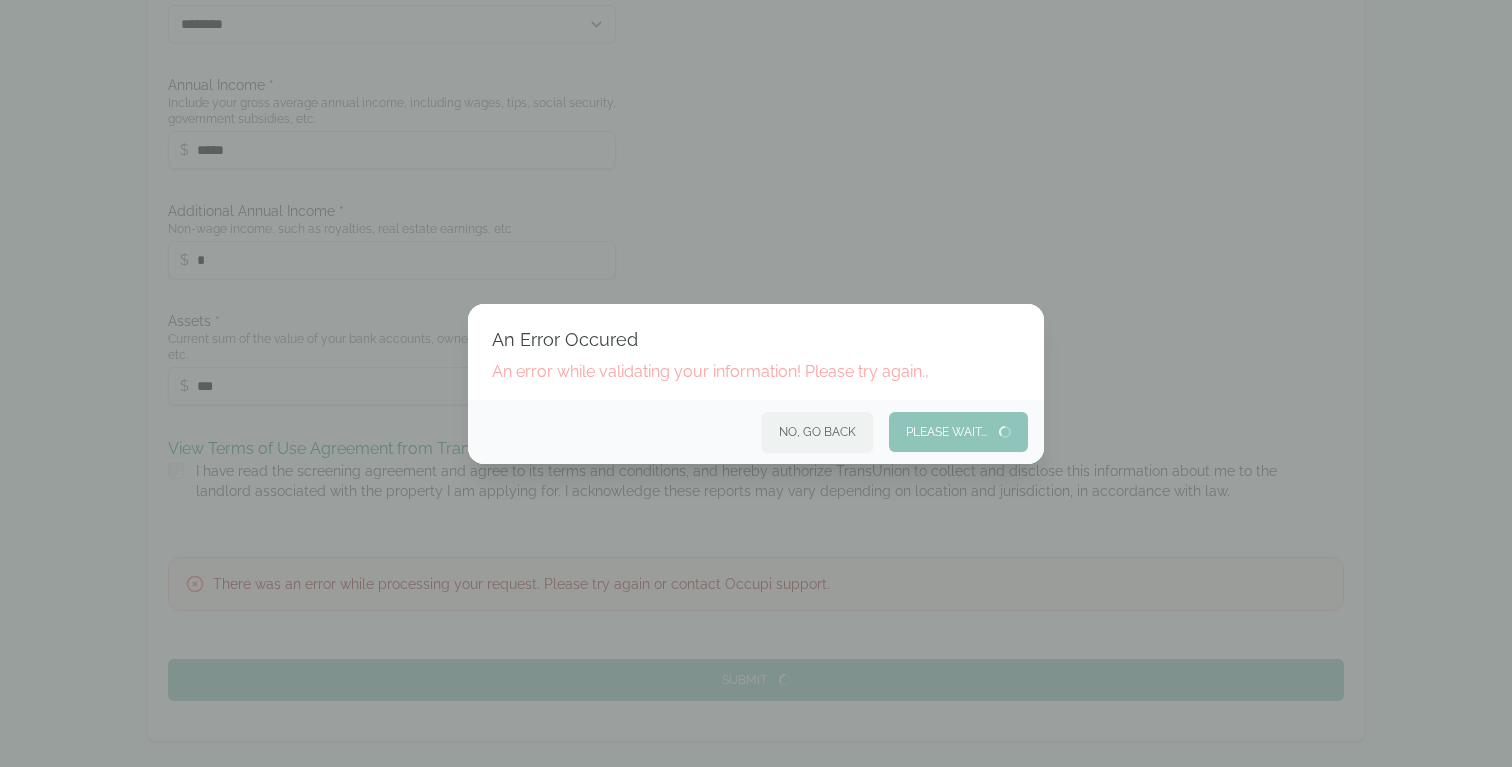 click on "No, Go Back" at bounding box center [817, 432] 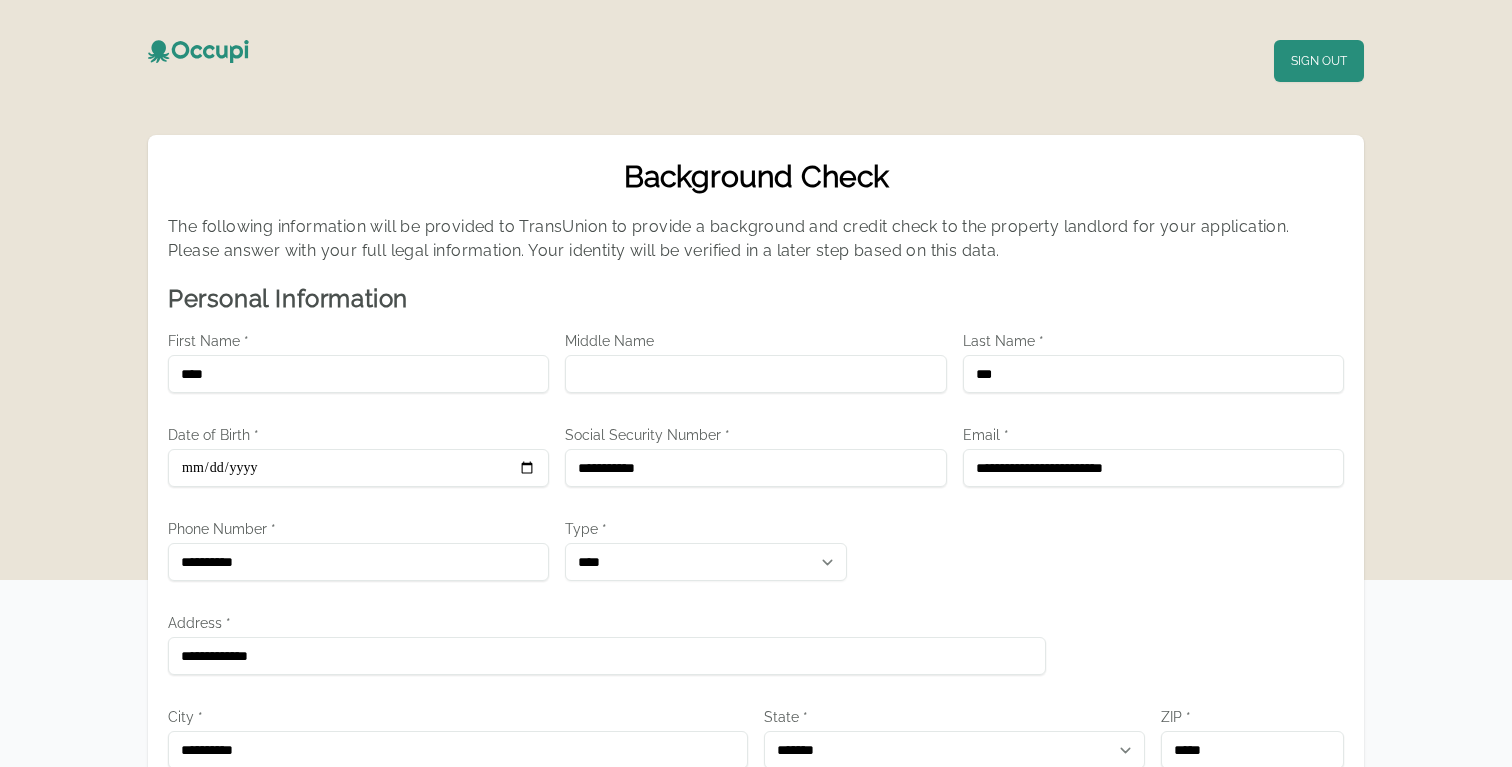 scroll, scrollTop: 0, scrollLeft: 0, axis: both 